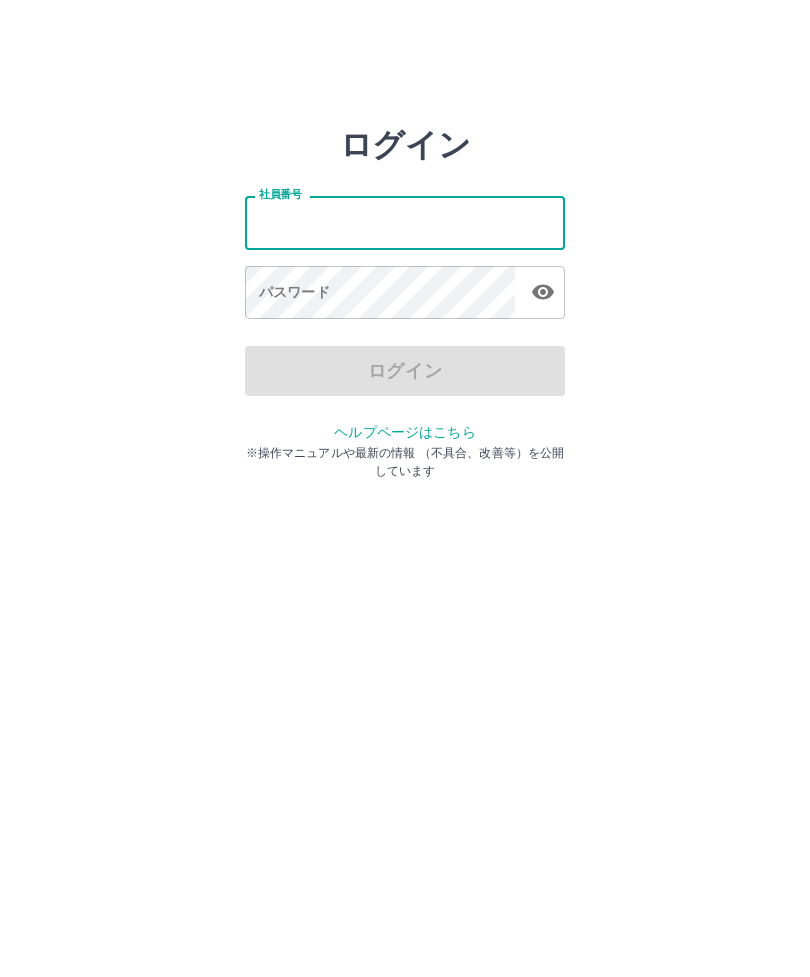 scroll, scrollTop: 0, scrollLeft: 0, axis: both 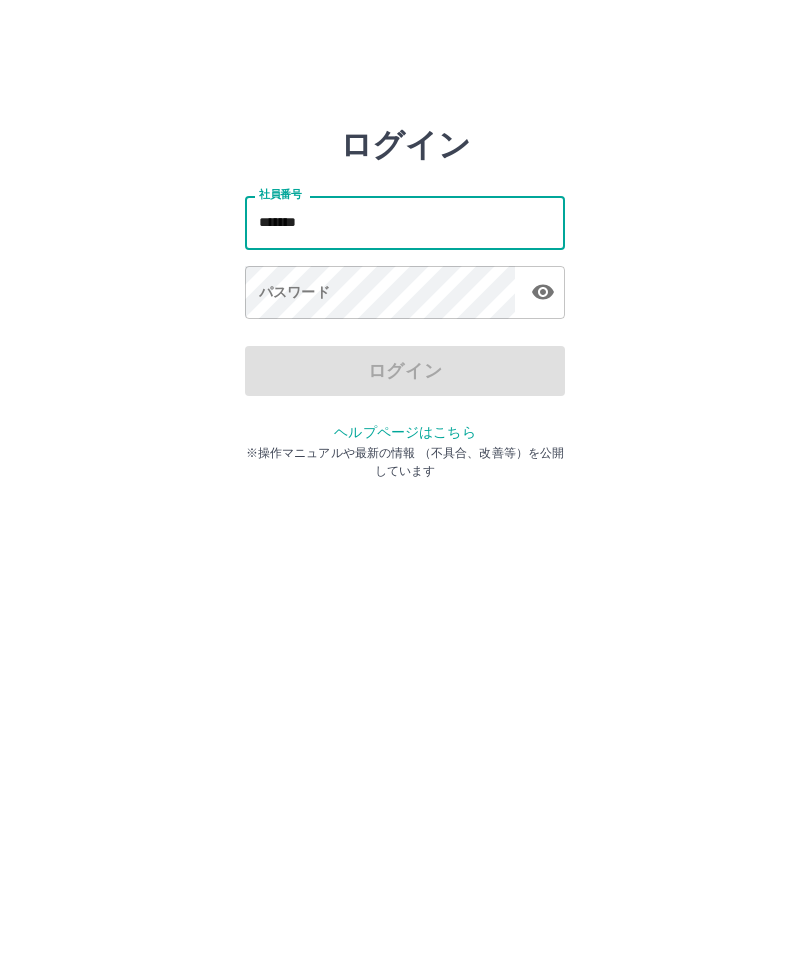 type on "*******" 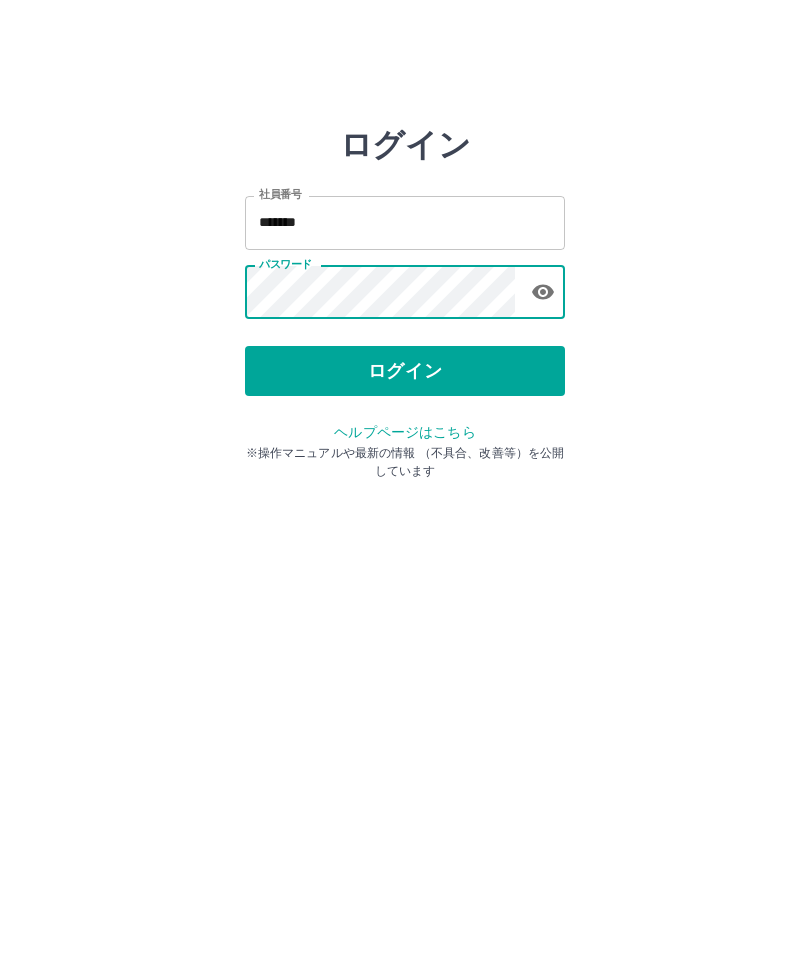 click on "ログイン" at bounding box center [405, 371] 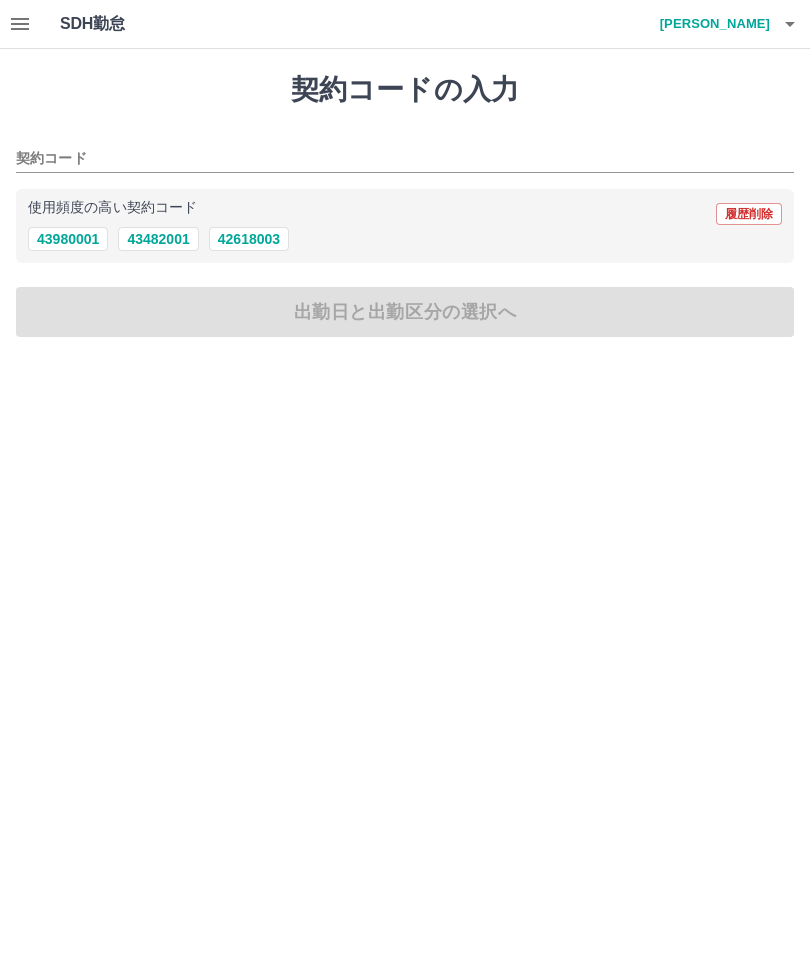 scroll, scrollTop: 0, scrollLeft: 0, axis: both 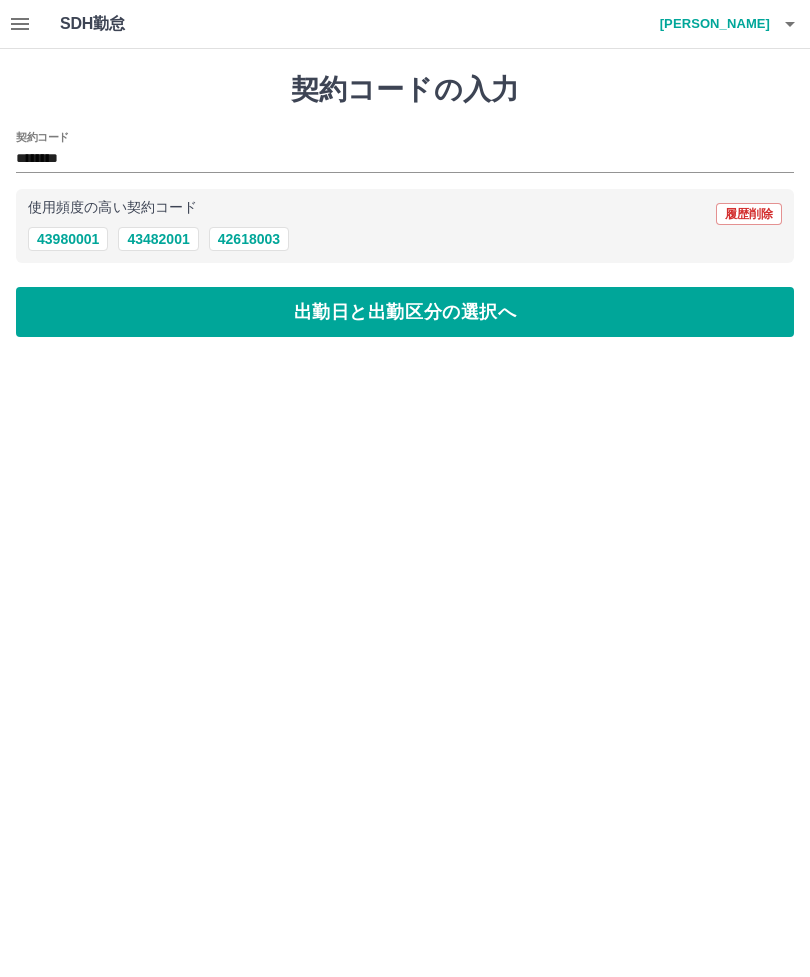 click on "出勤日と出勤区分の選択へ" at bounding box center [405, 312] 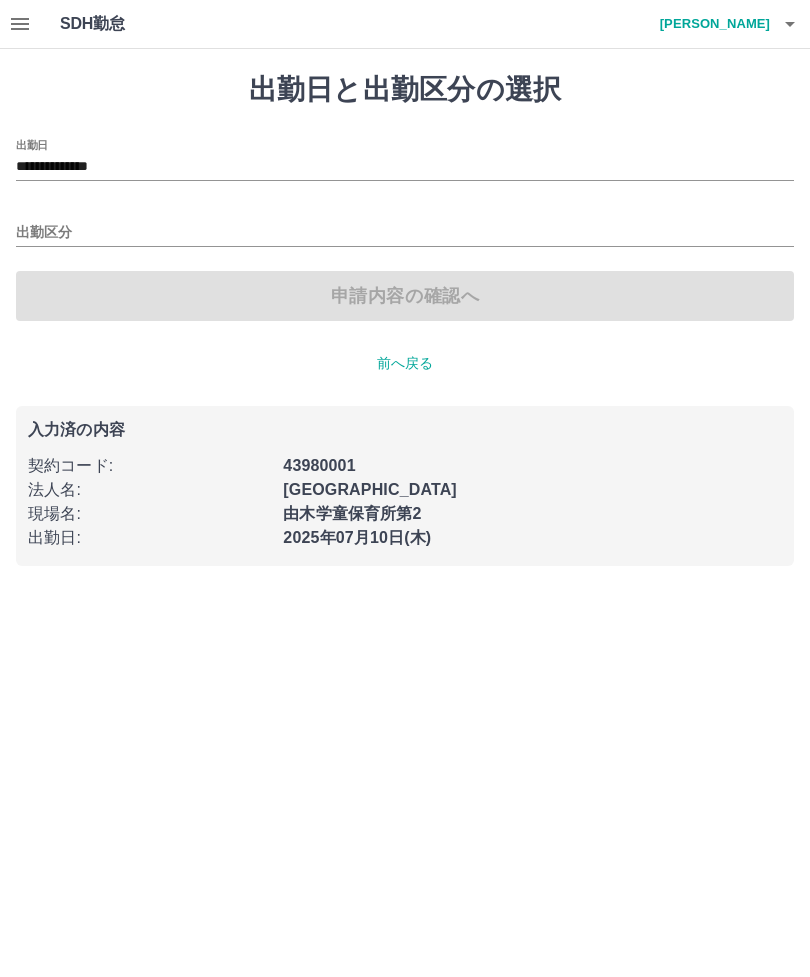 click on "出勤区分" at bounding box center (405, 233) 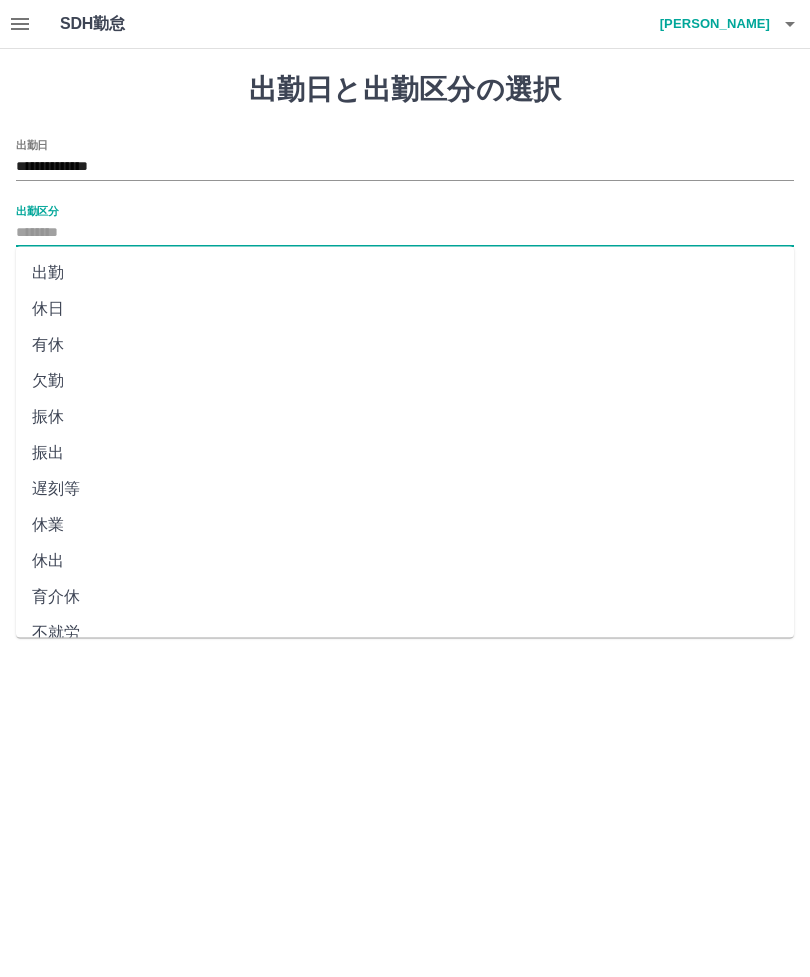 click 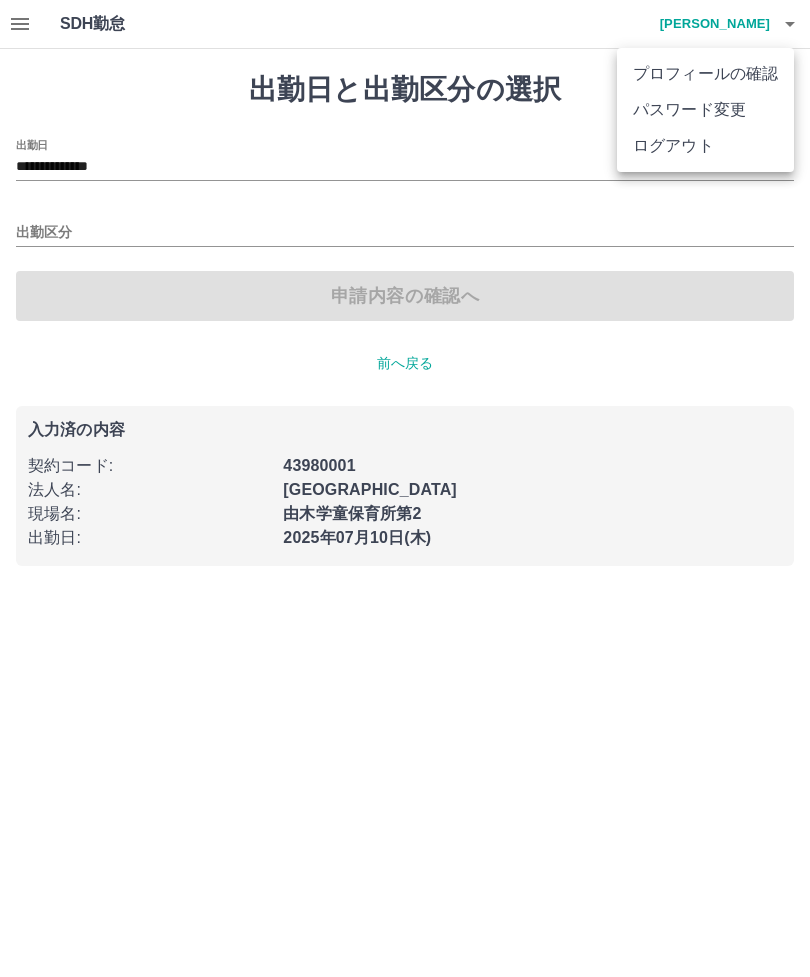 click on "ログアウト" at bounding box center (705, 146) 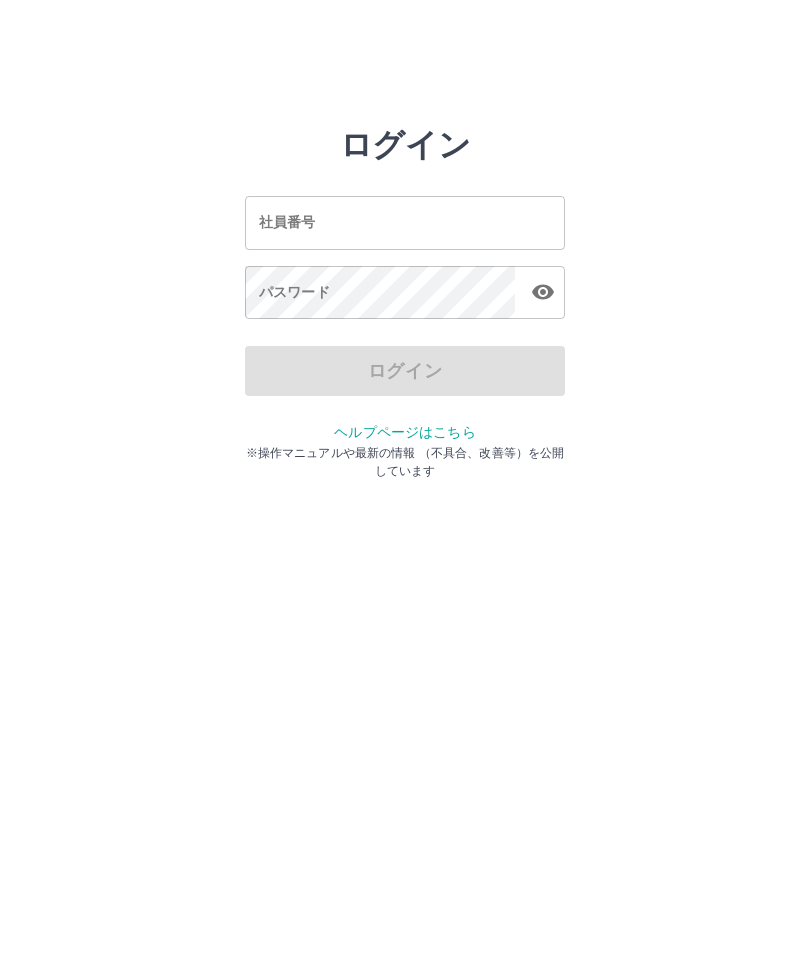scroll, scrollTop: 0, scrollLeft: 0, axis: both 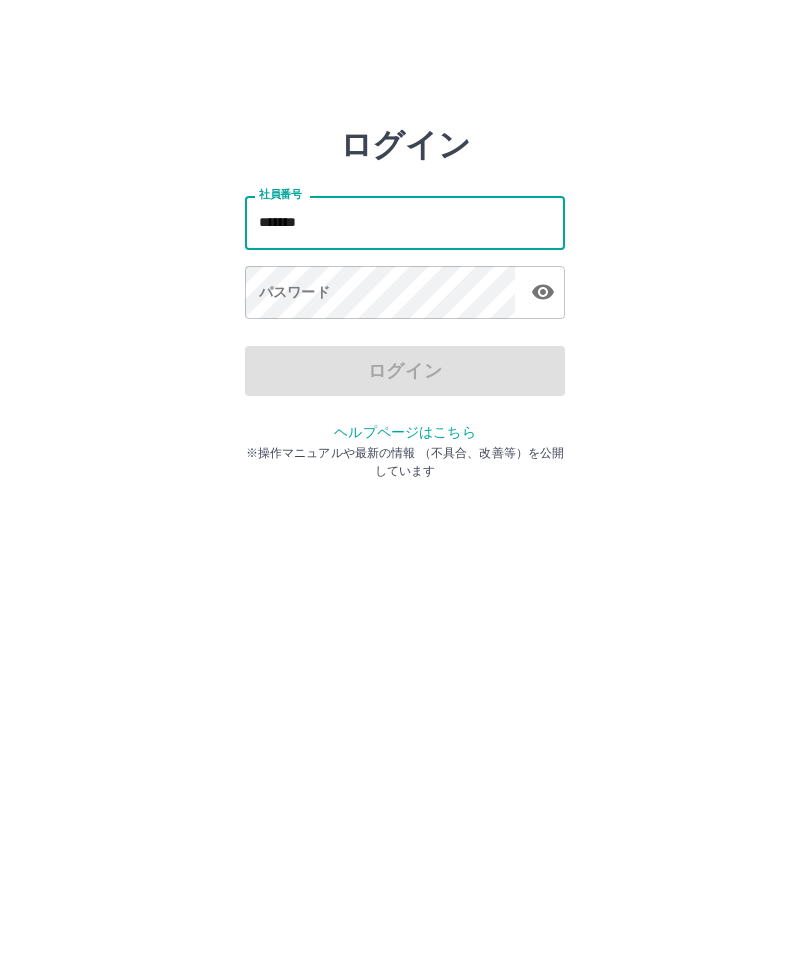 type on "*******" 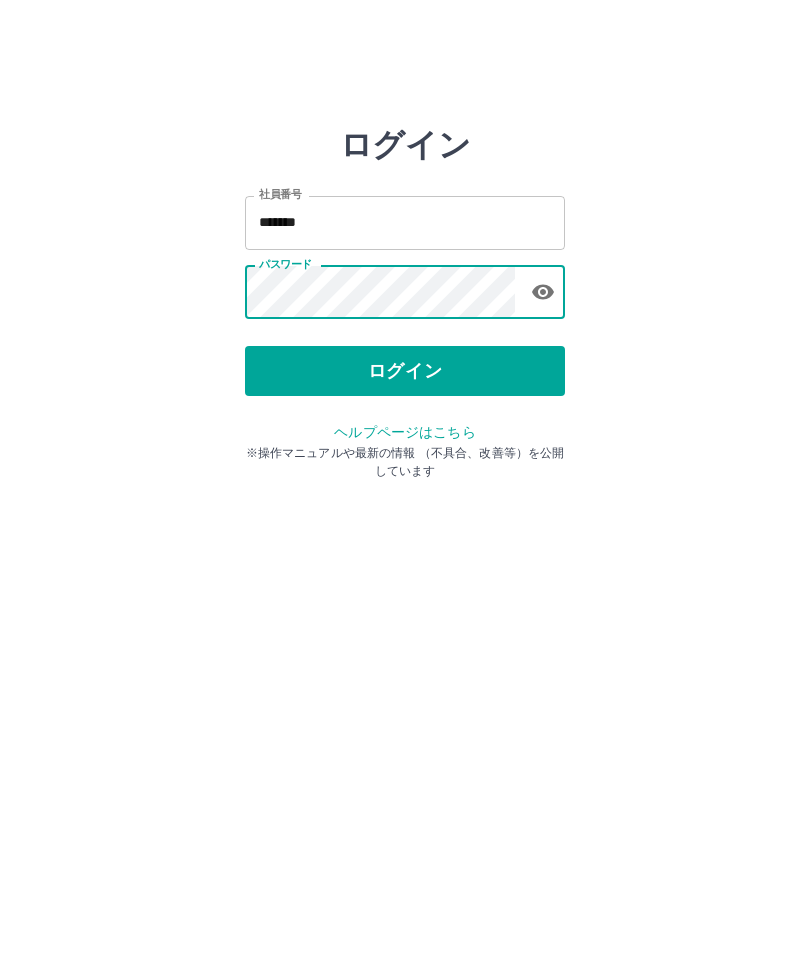 click on "ログイン" at bounding box center [405, 371] 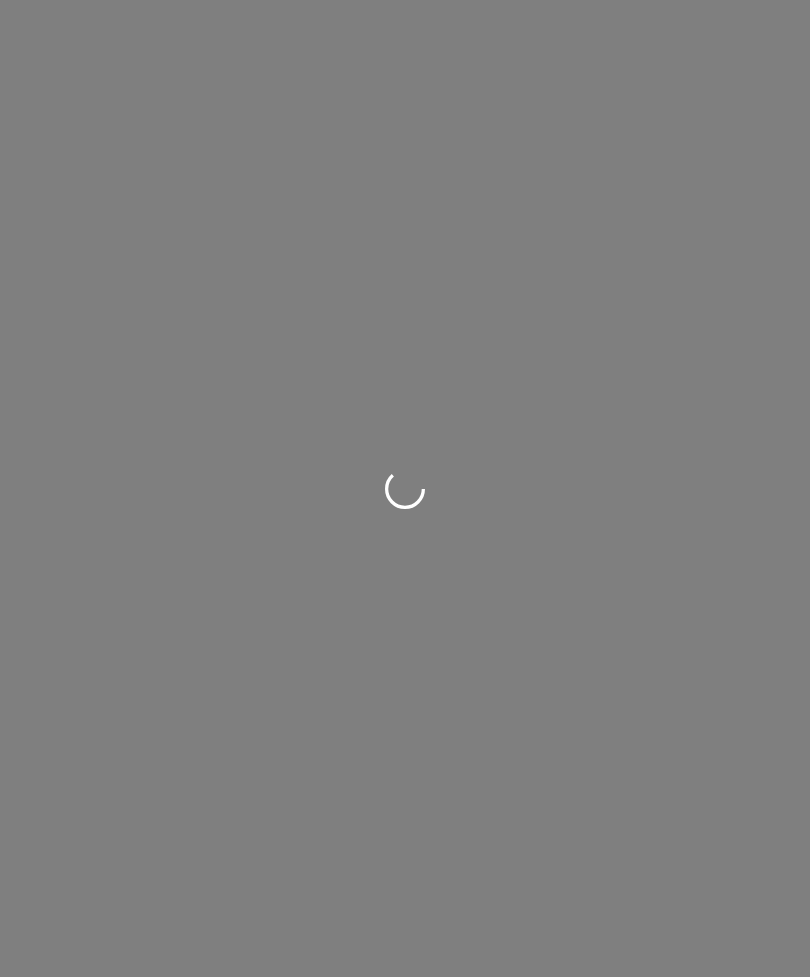 scroll, scrollTop: 0, scrollLeft: 0, axis: both 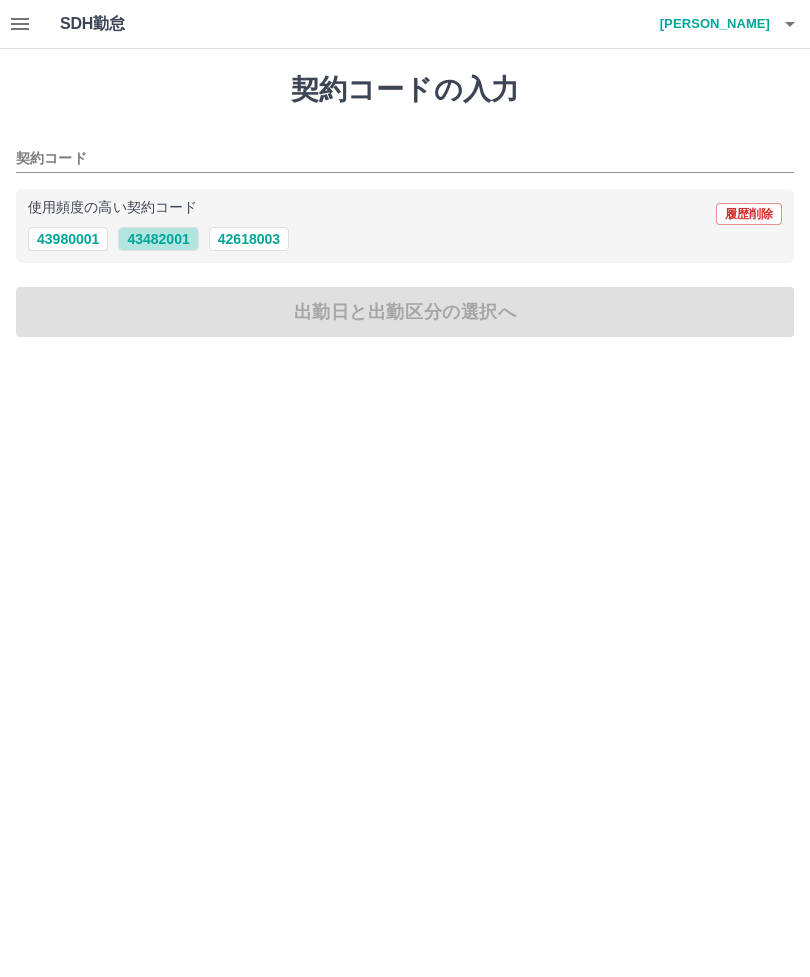 click on "43482001" at bounding box center (158, 239) 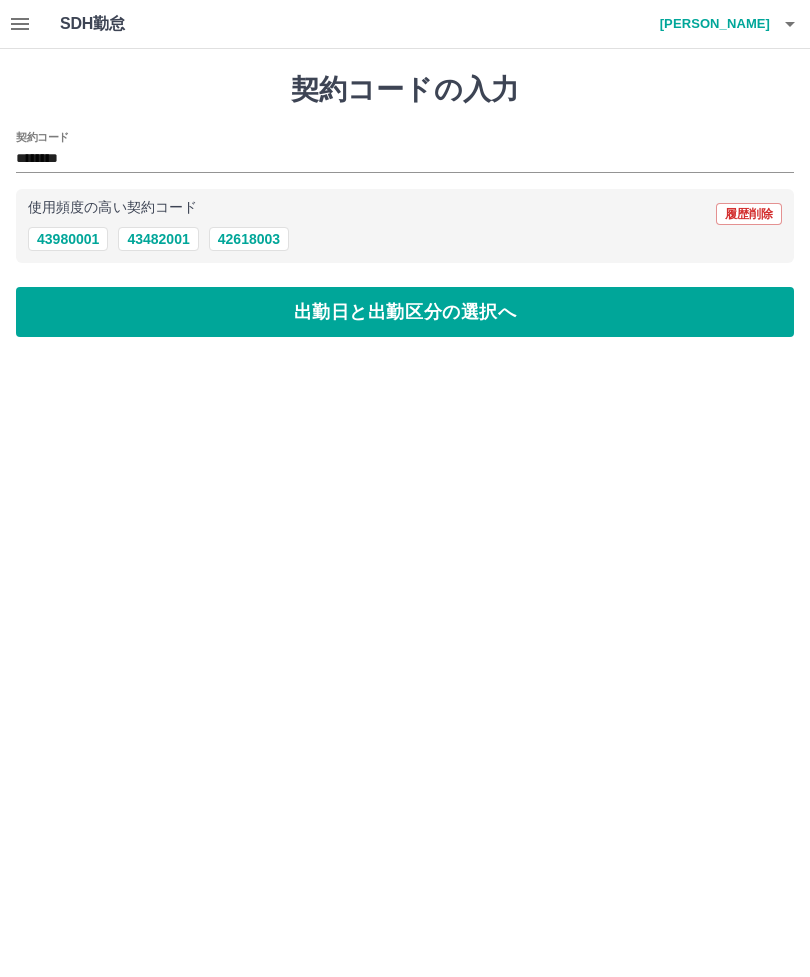 click on "出勤日と出勤区分の選択へ" at bounding box center [405, 312] 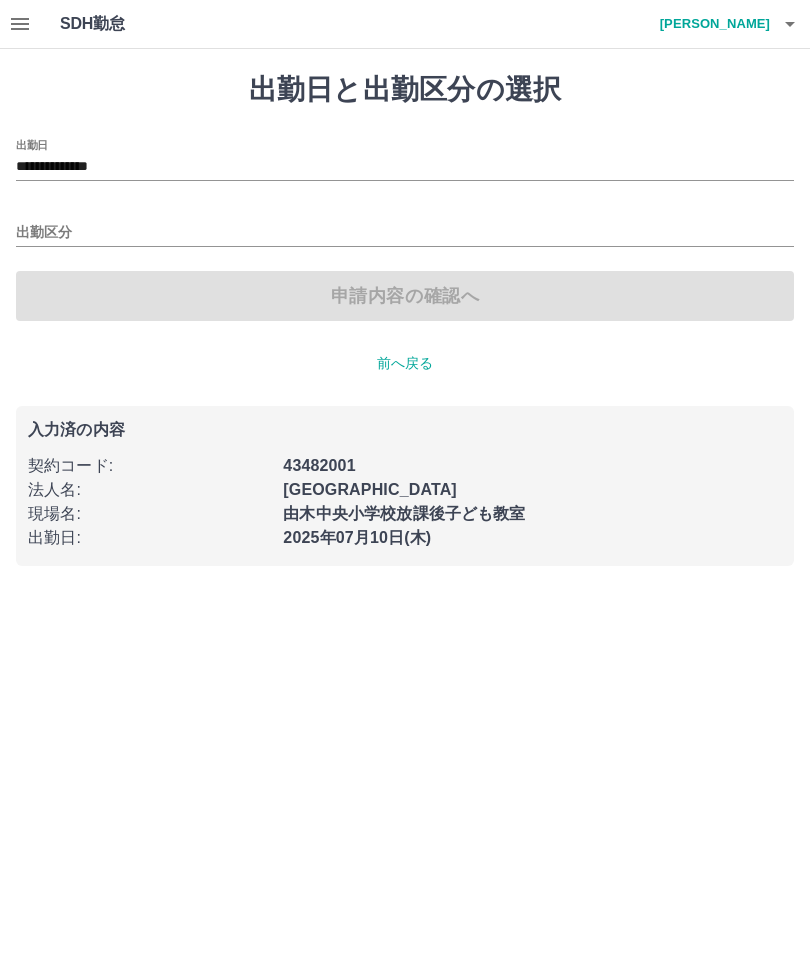 click on "出勤区分" at bounding box center [405, 233] 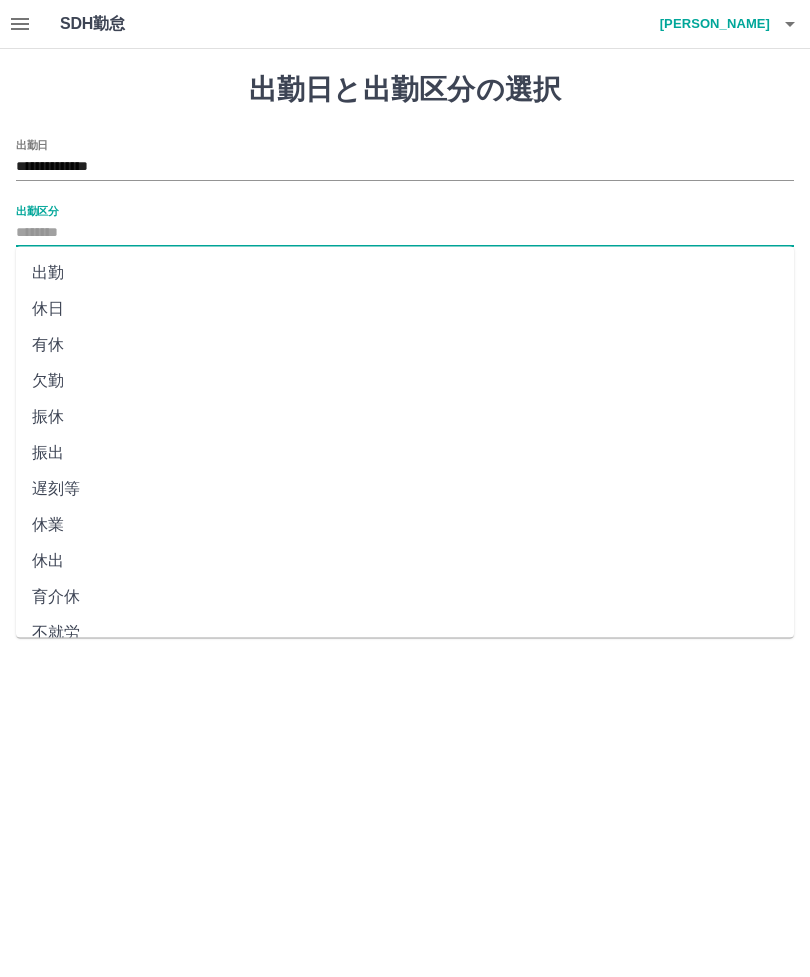 click on "出勤" at bounding box center [405, 273] 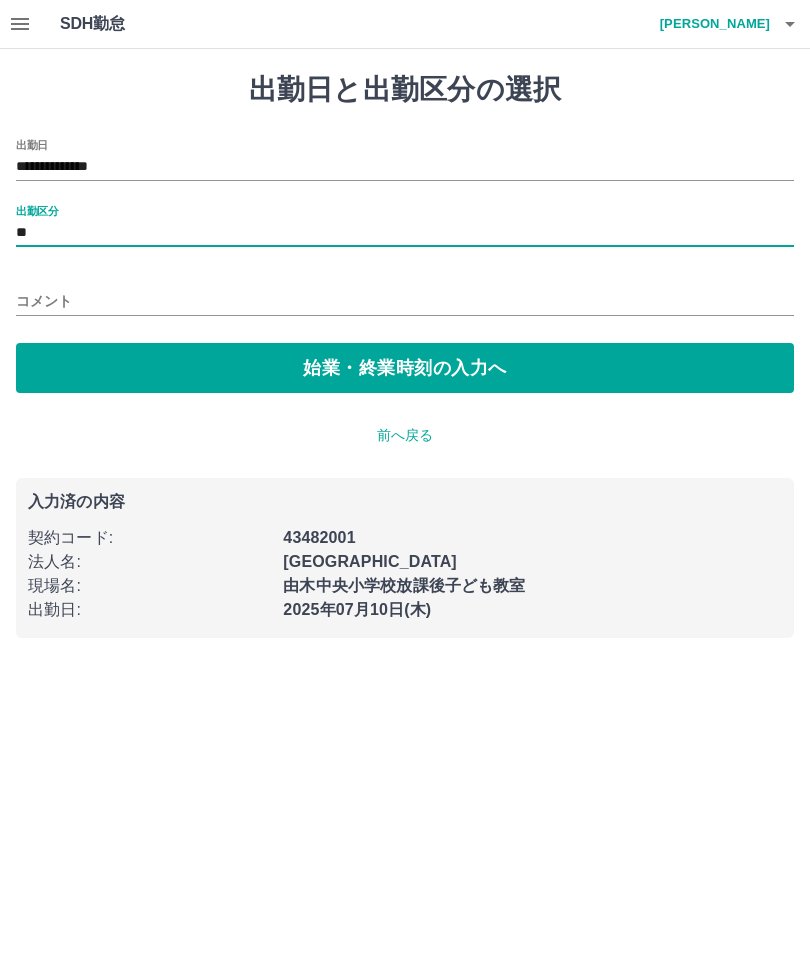 click on "始業・終業時刻の入力へ" at bounding box center [405, 368] 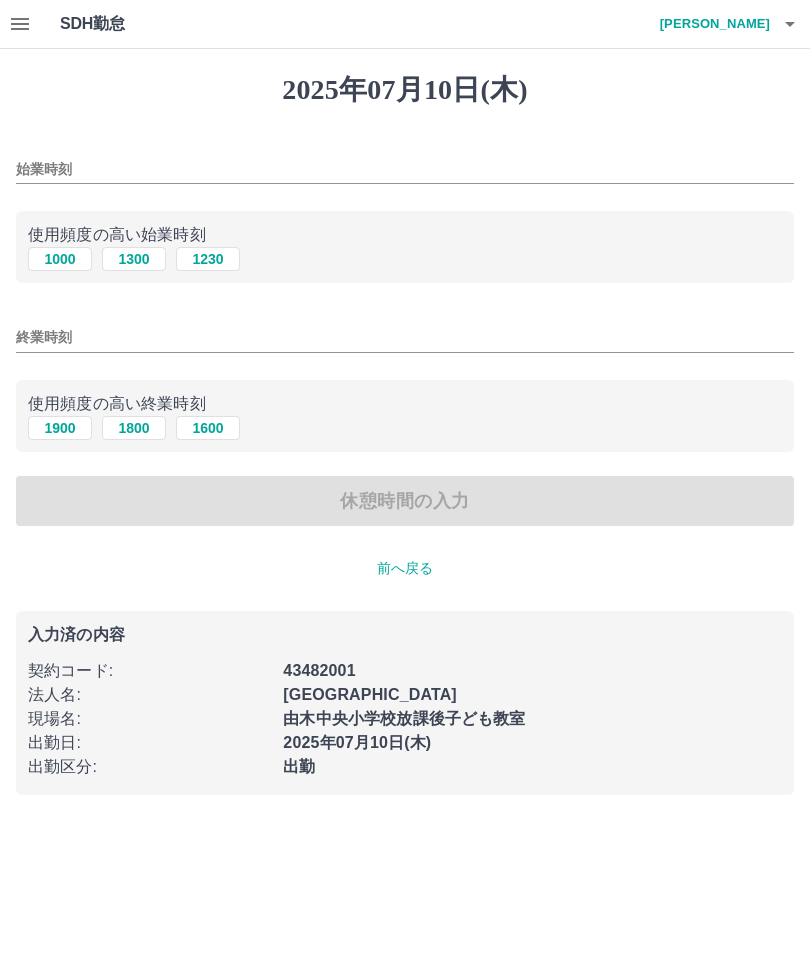 click on "1230" at bounding box center (208, 259) 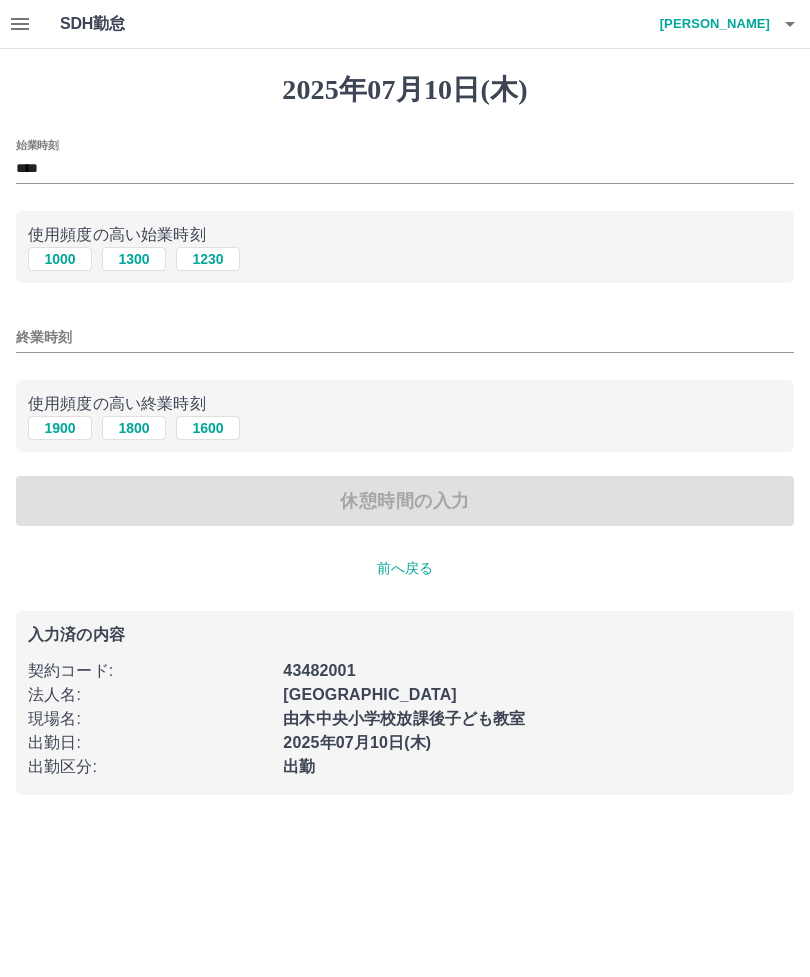 click on "終業時刻" at bounding box center [405, 337] 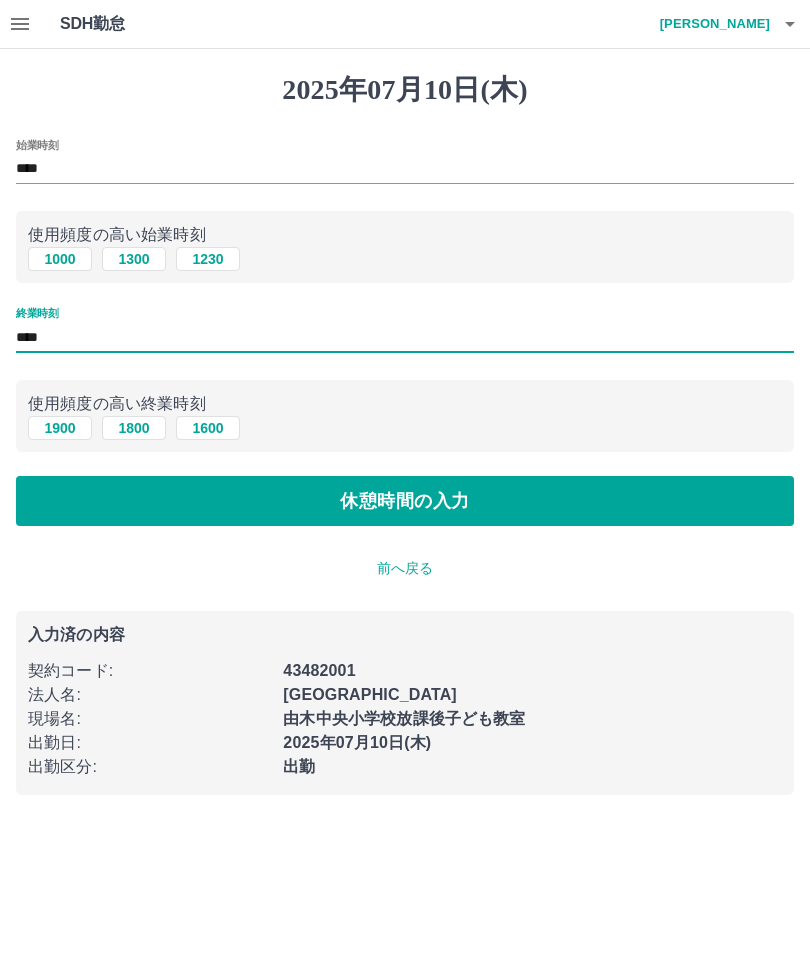 type on "****" 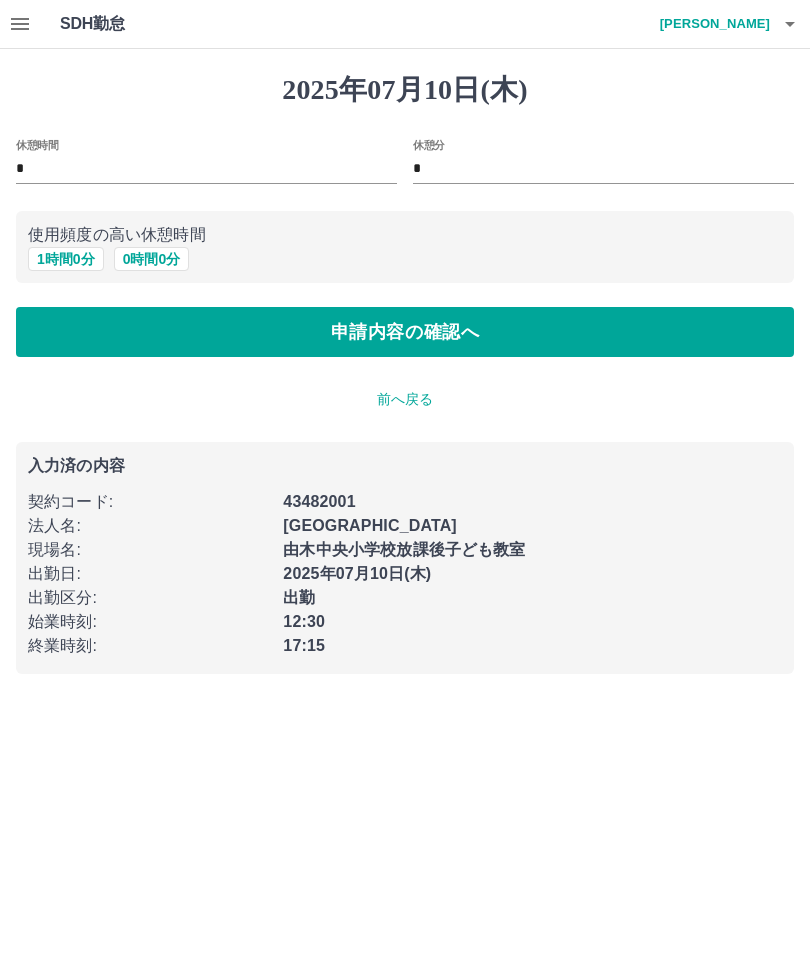click on "申請内容の確認へ" at bounding box center (405, 332) 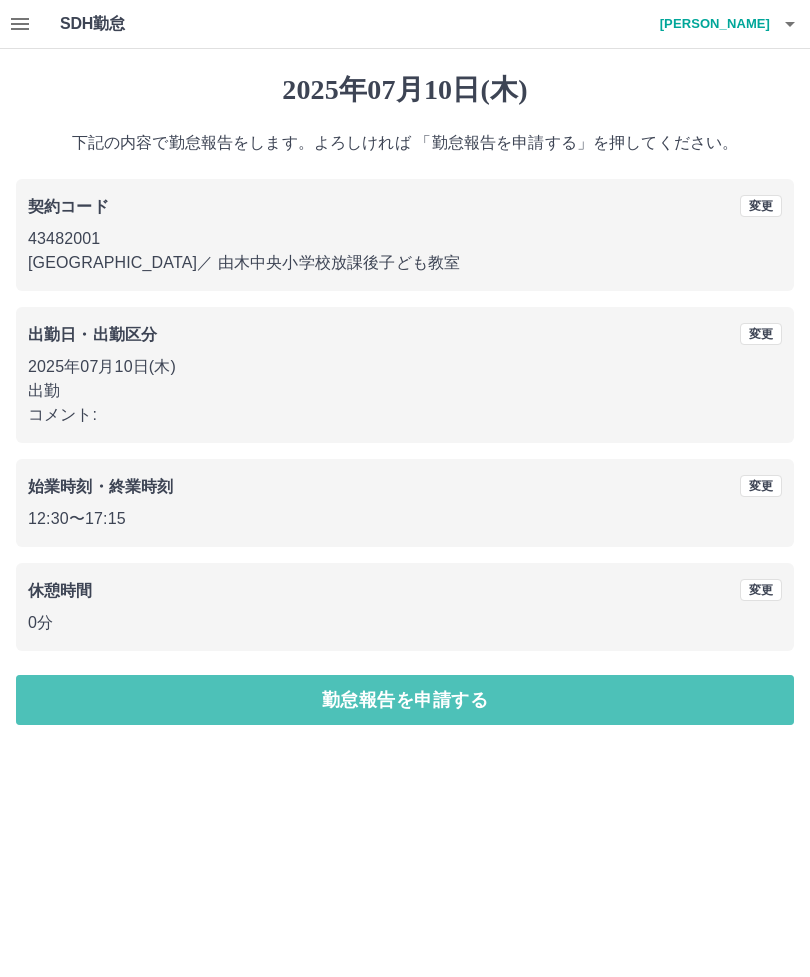 click on "勤怠報告を申請する" at bounding box center (405, 700) 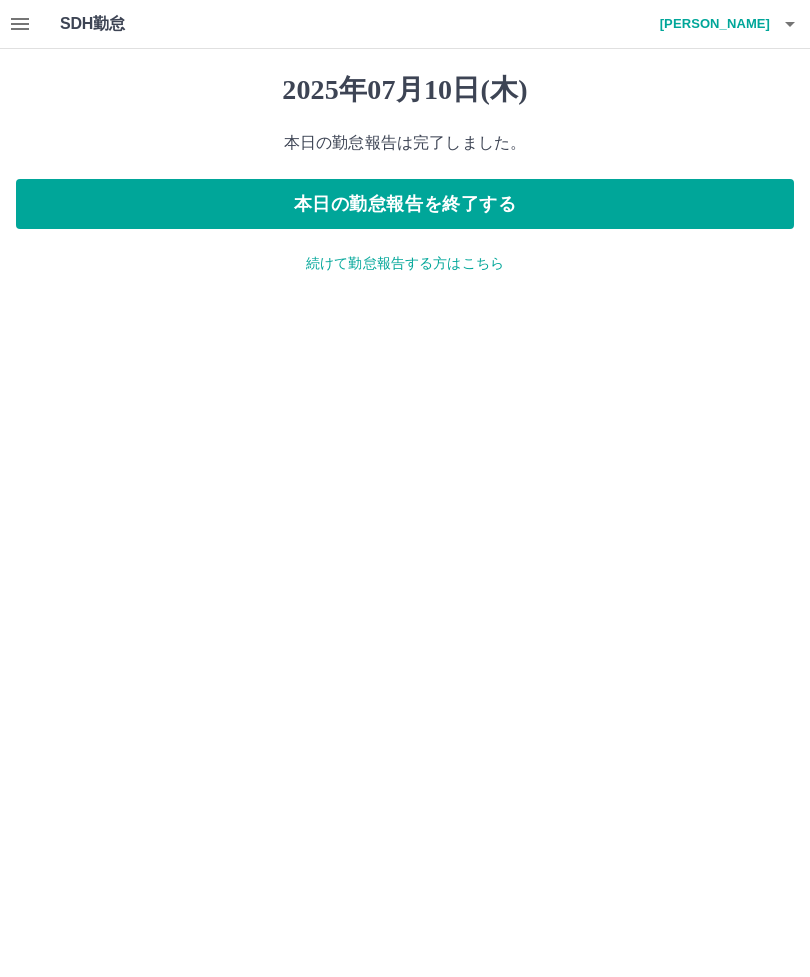 click on "本日の勤怠報告を終了する" at bounding box center [405, 204] 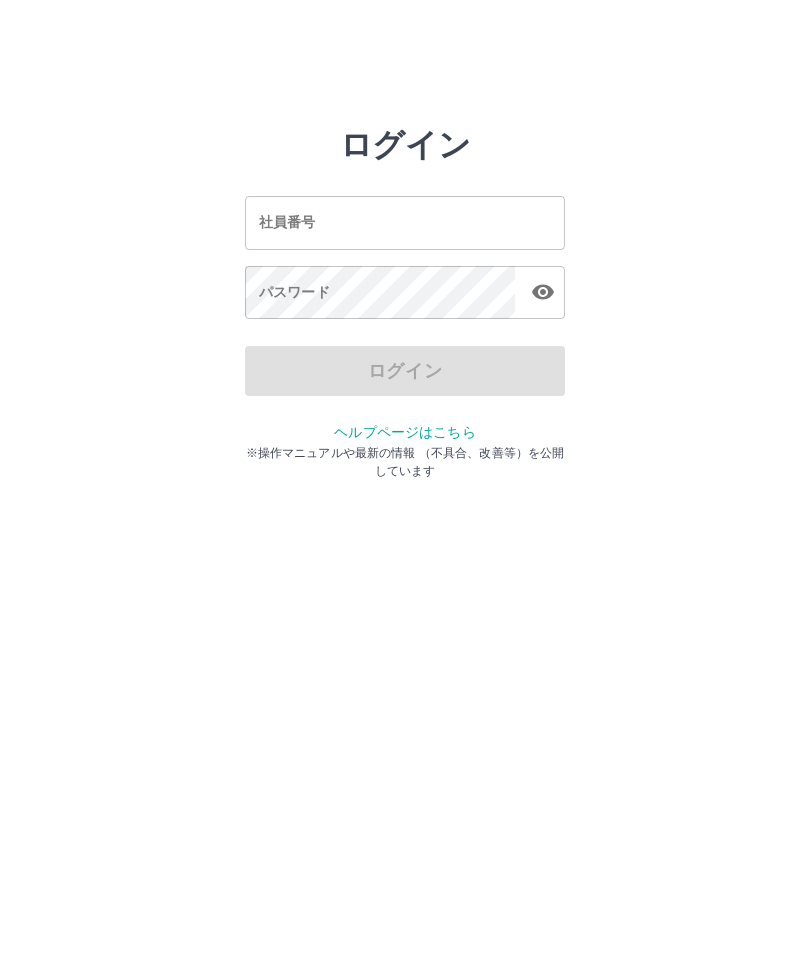 scroll, scrollTop: 0, scrollLeft: 0, axis: both 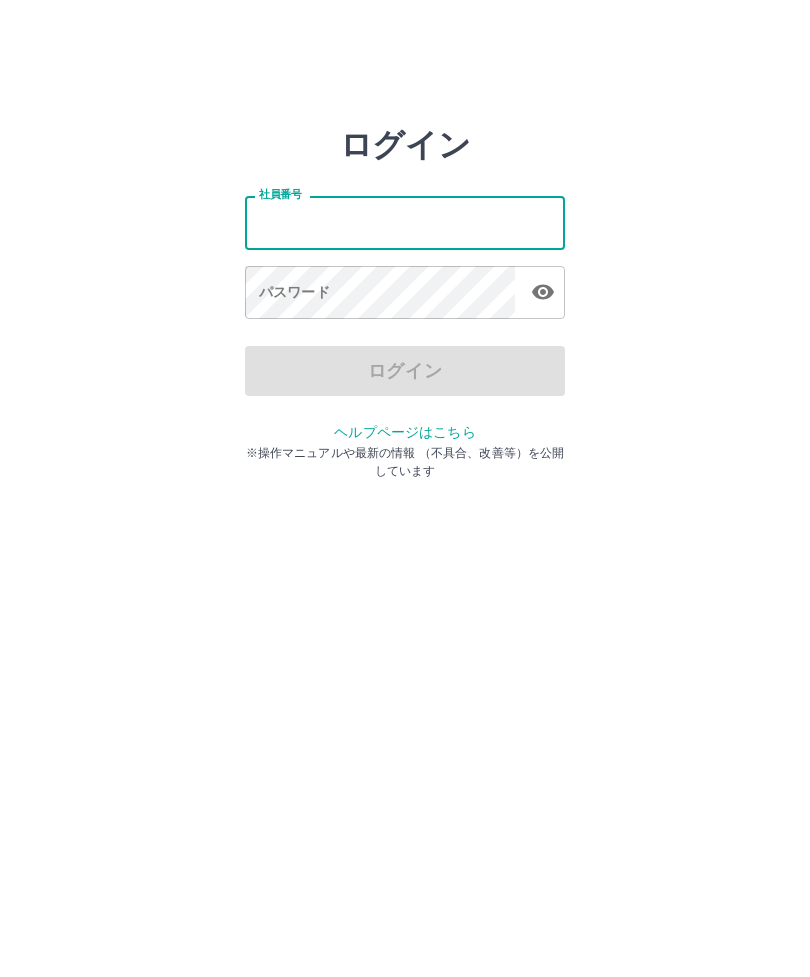 click on "ログイン 社員番号 社員番号 パスワード パスワード ログイン ヘルプページはこちら ※操作マニュアルや最新の情報 （不具合、改善等）を公開しています" at bounding box center [405, 286] 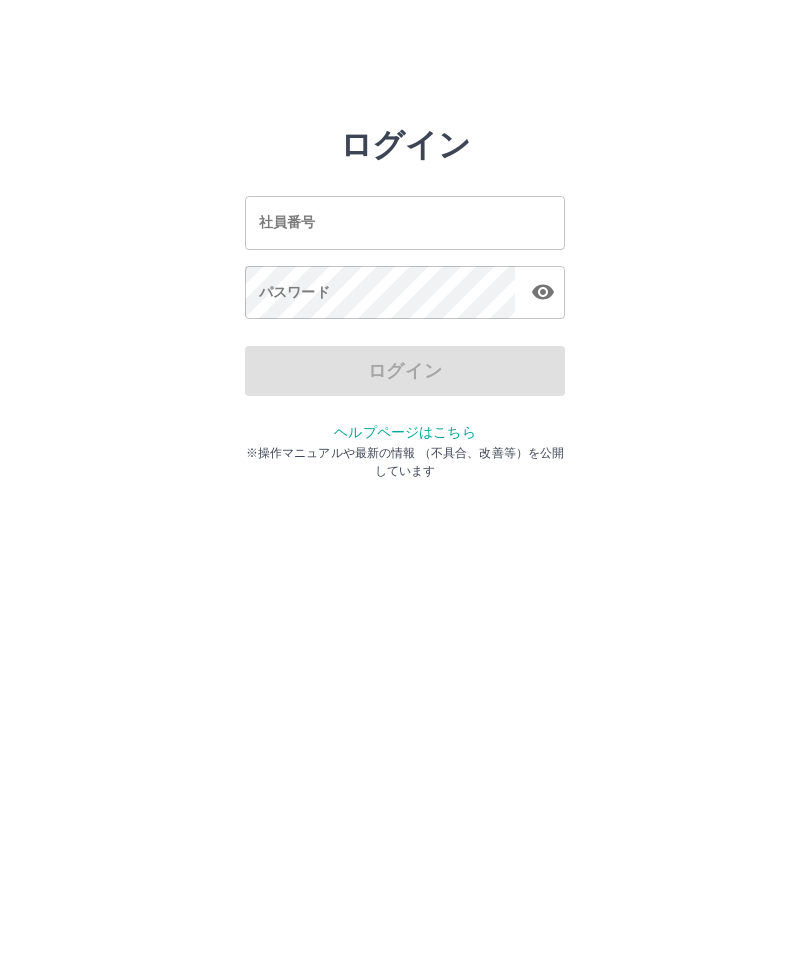 click on "社員番号" at bounding box center [405, 222] 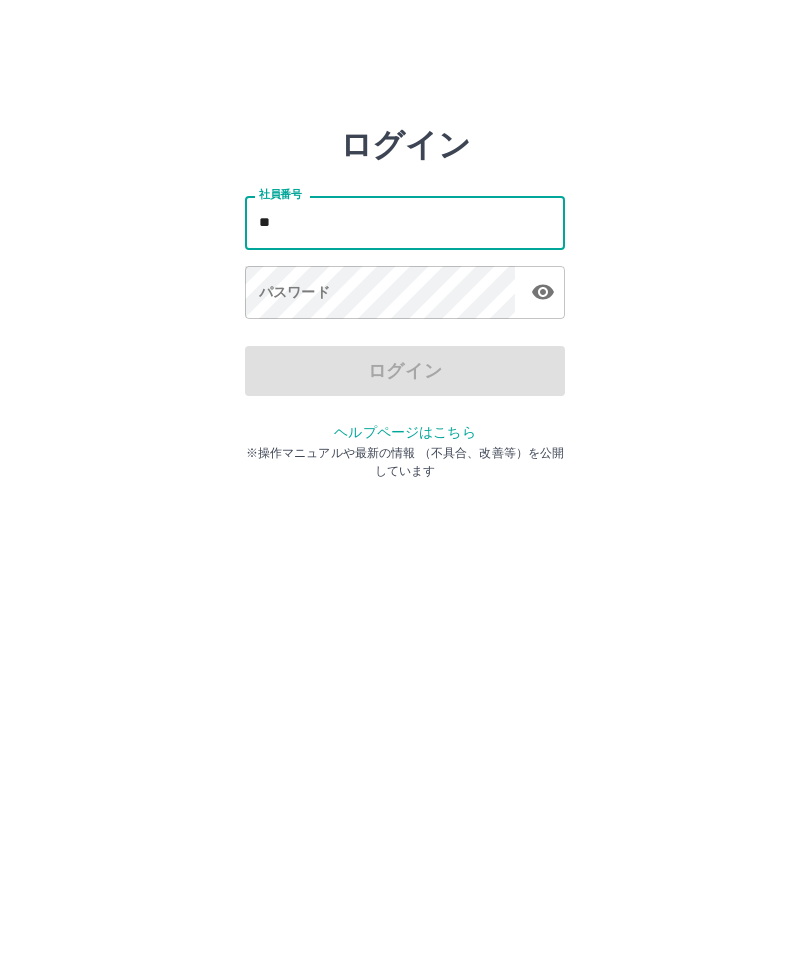 type on "*" 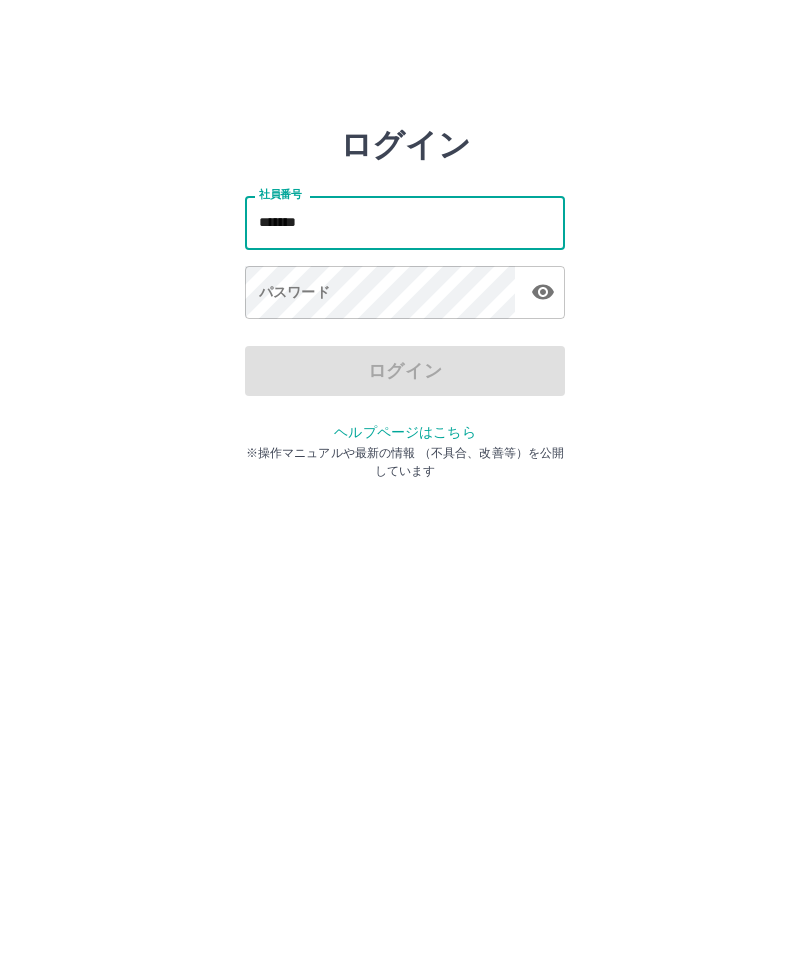 click on "*******" at bounding box center [405, 222] 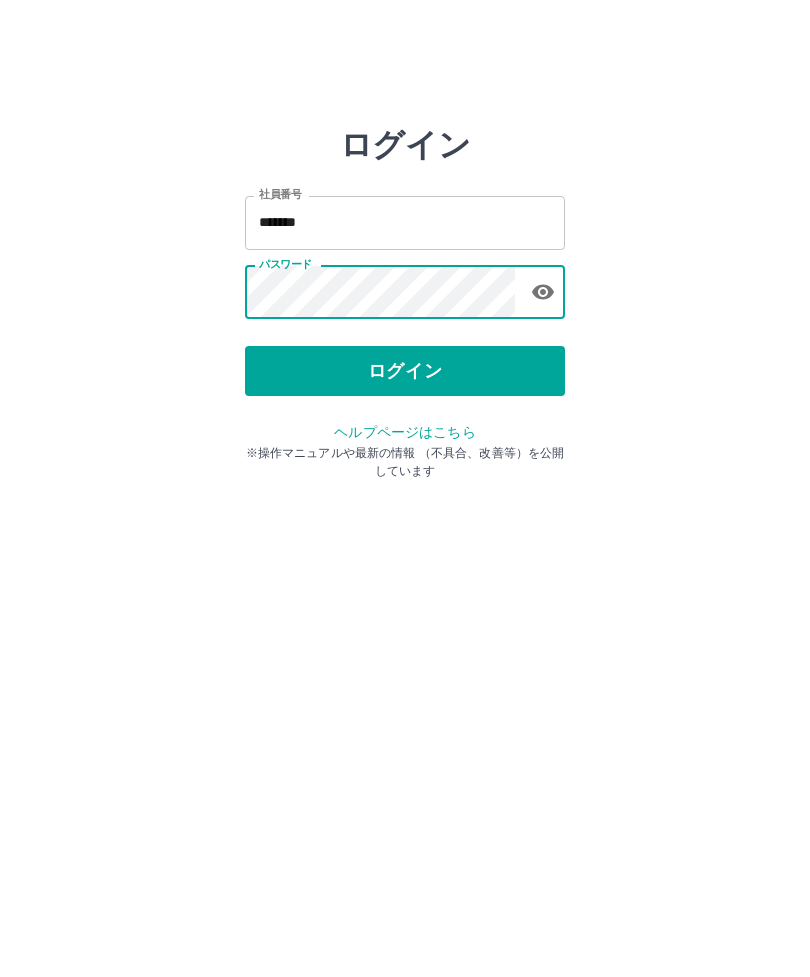 click on "ログイン" at bounding box center [405, 371] 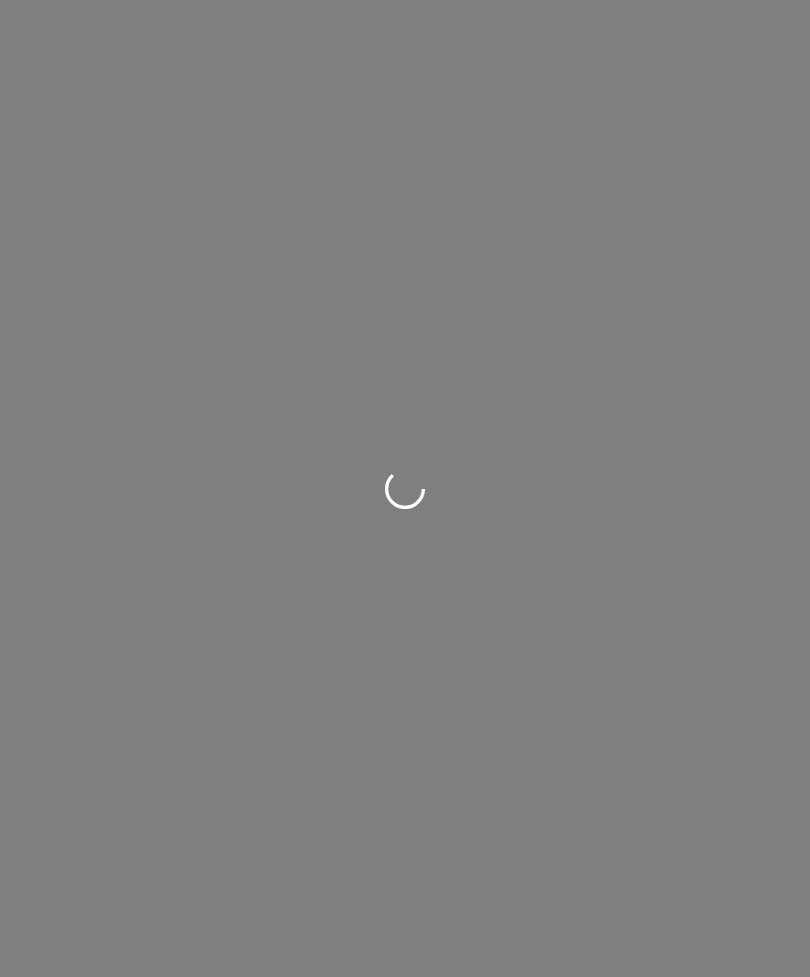 scroll, scrollTop: 0, scrollLeft: 0, axis: both 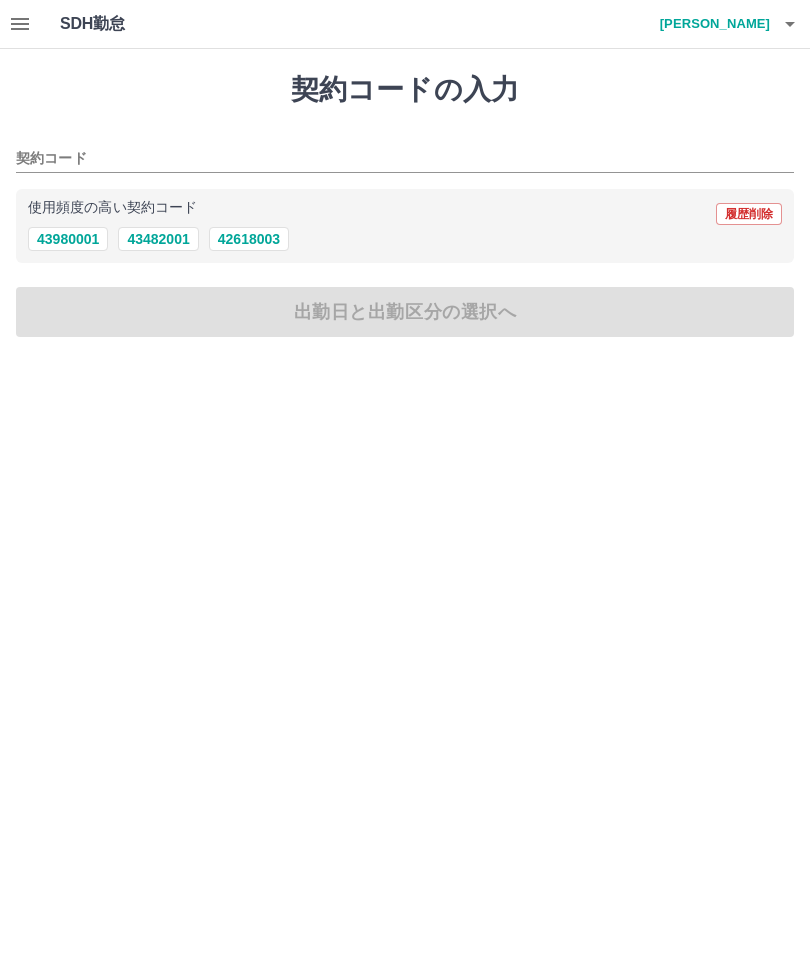 click on "43482001" at bounding box center (158, 239) 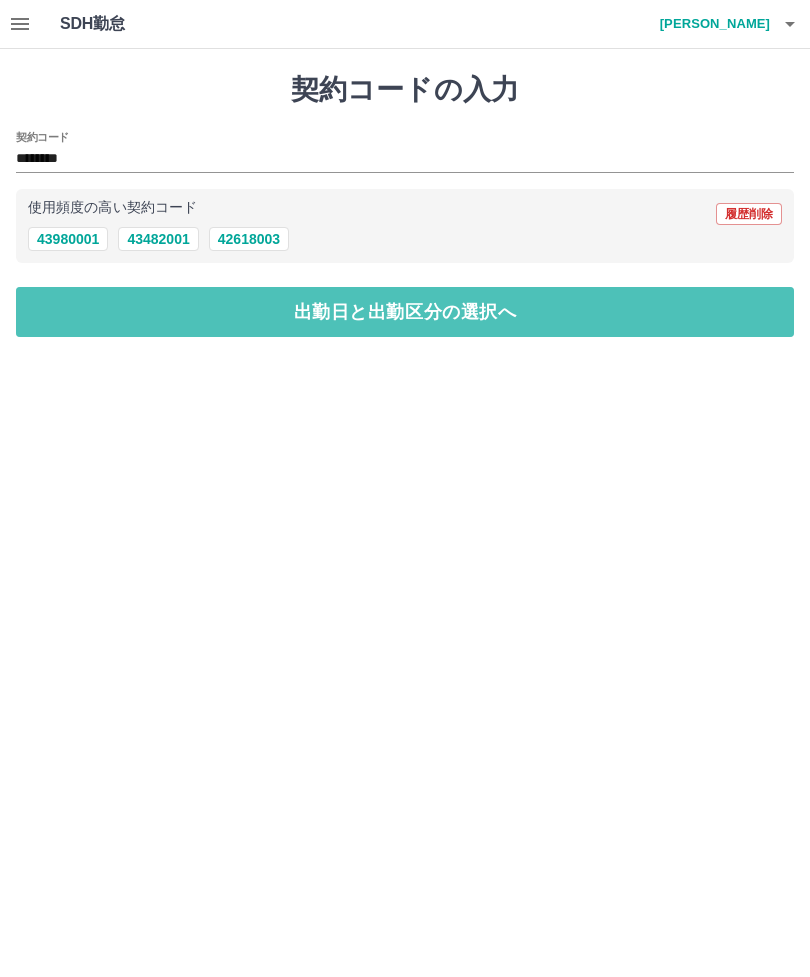 click on "出勤日と出勤区分の選択へ" at bounding box center [405, 312] 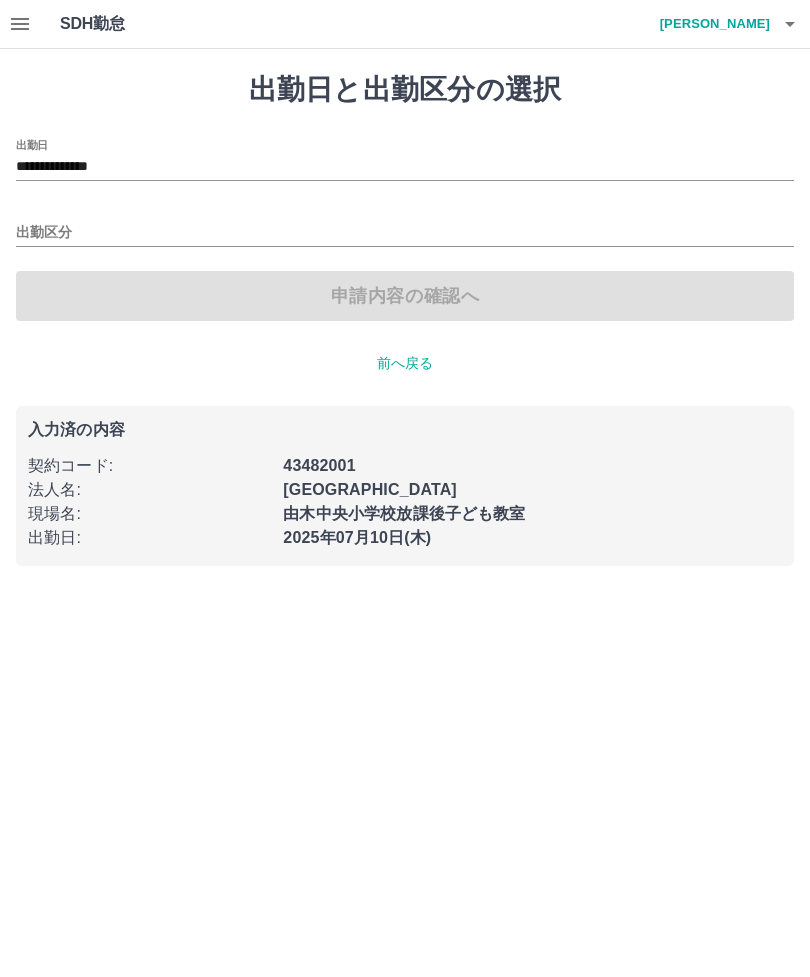 click on "前へ戻る" at bounding box center [405, 363] 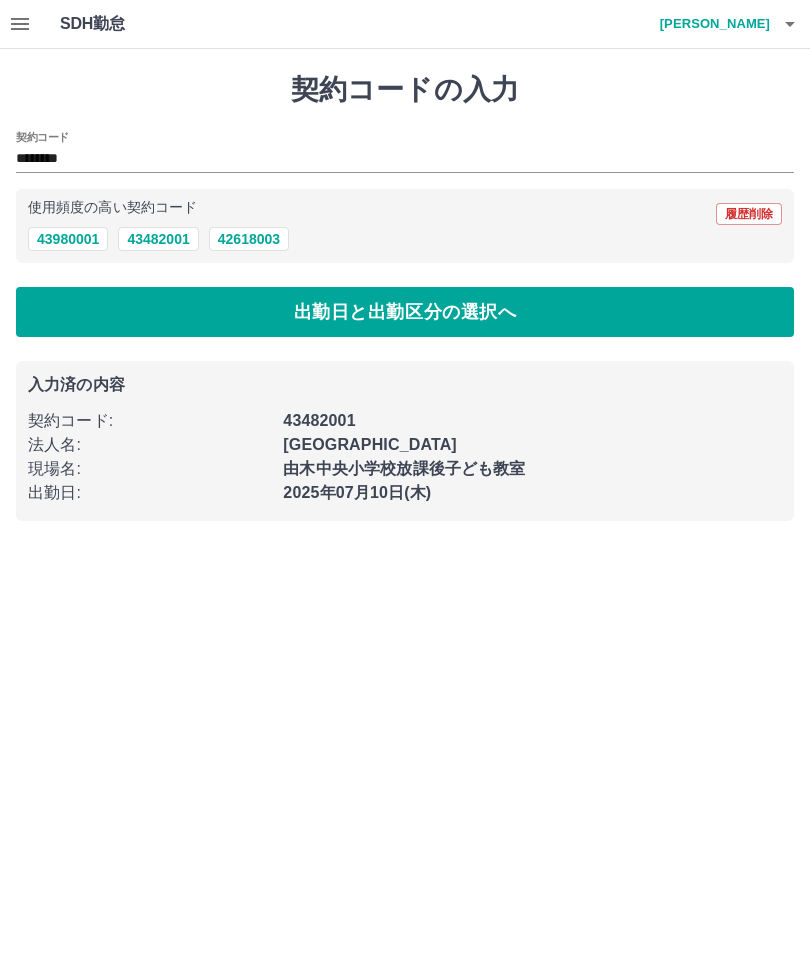 click on "43482001" at bounding box center (158, 239) 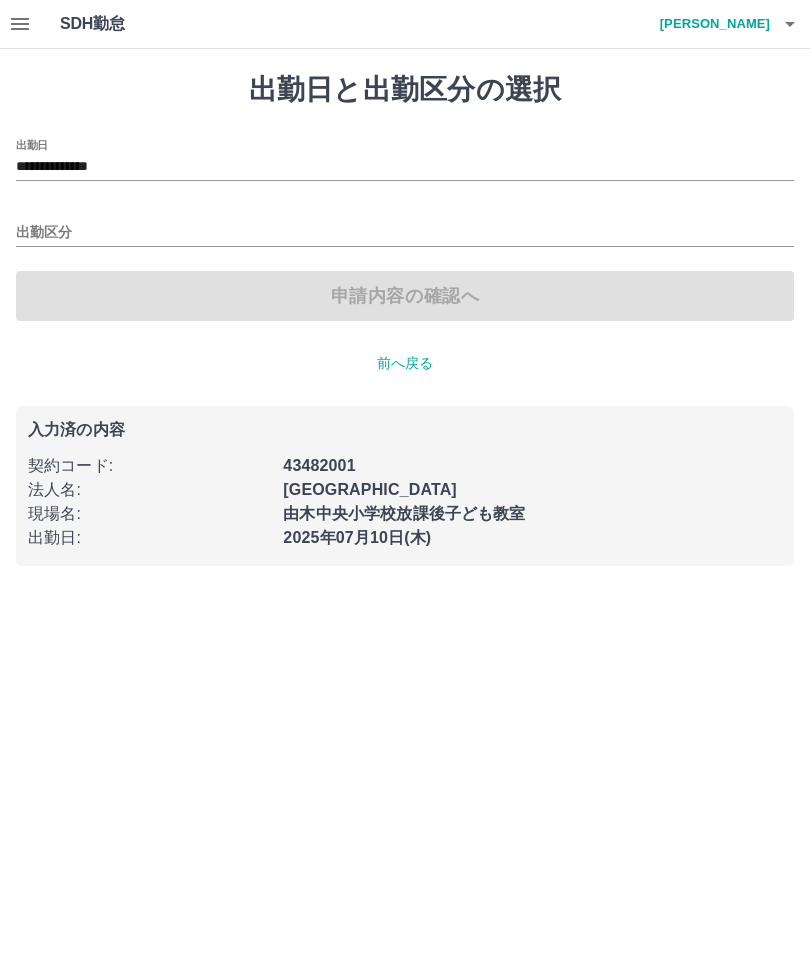 click on "出勤区分" at bounding box center (405, 233) 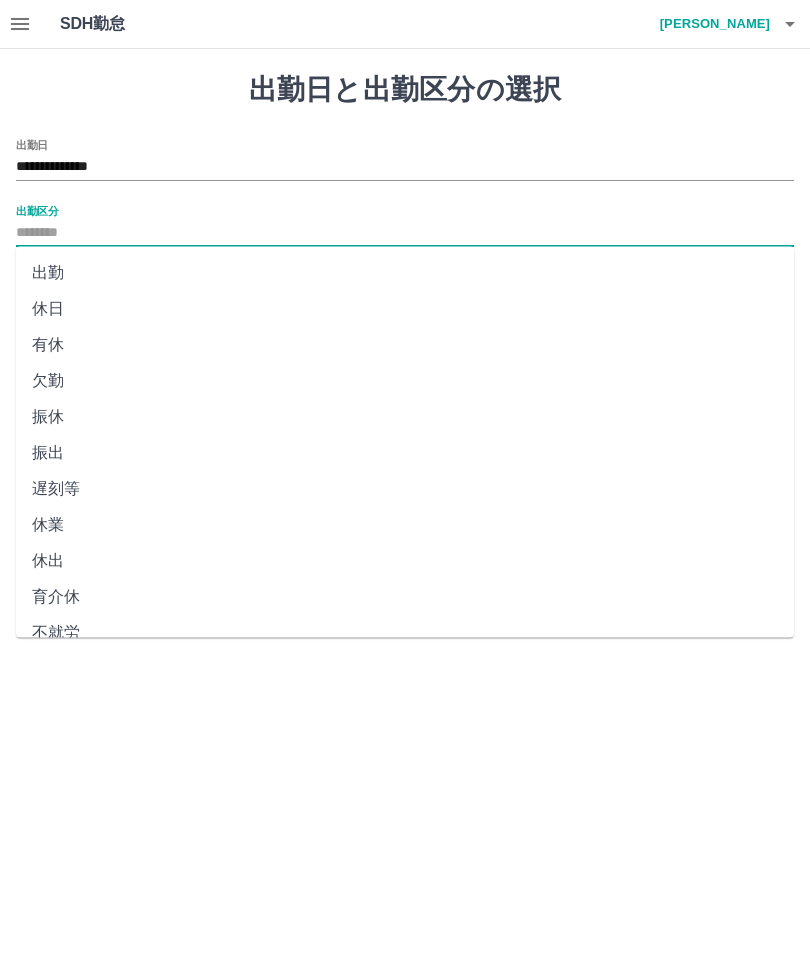 click on "出勤" at bounding box center (405, 273) 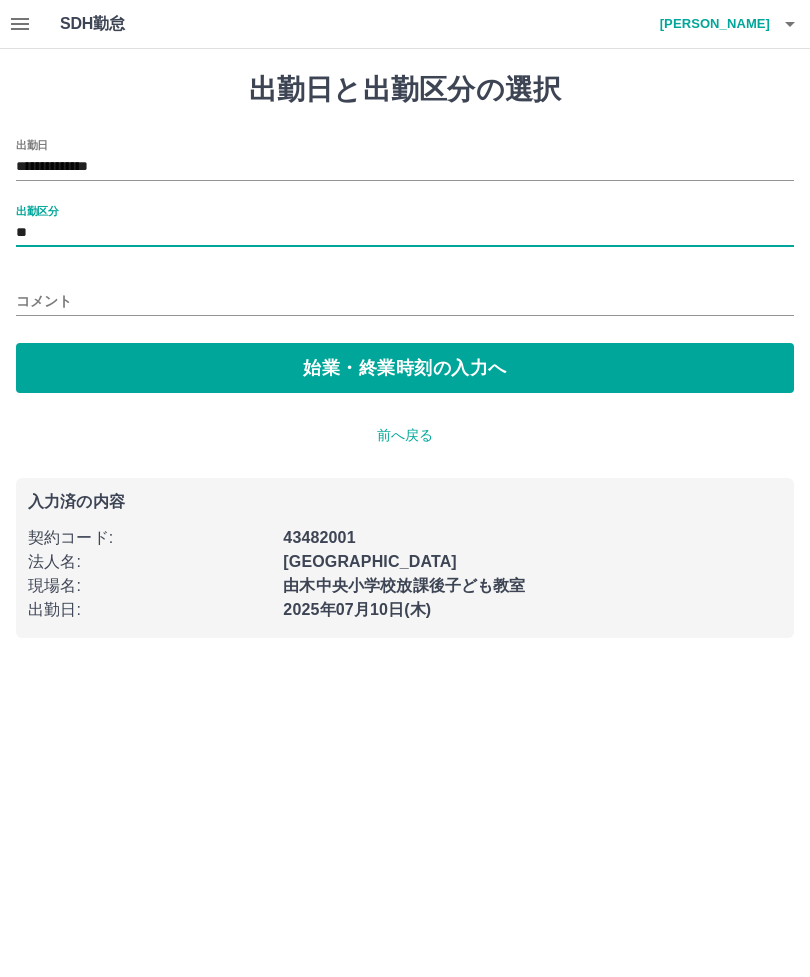click on "始業・終業時刻の入力へ" at bounding box center [405, 368] 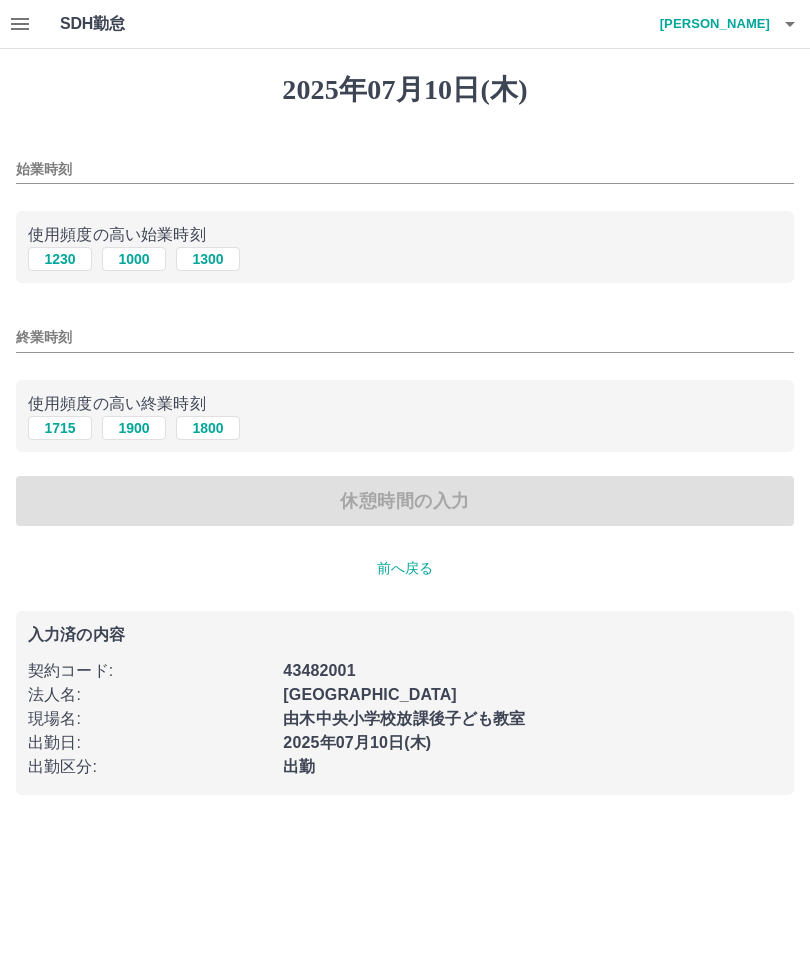 click on "始業時刻" at bounding box center (405, 169) 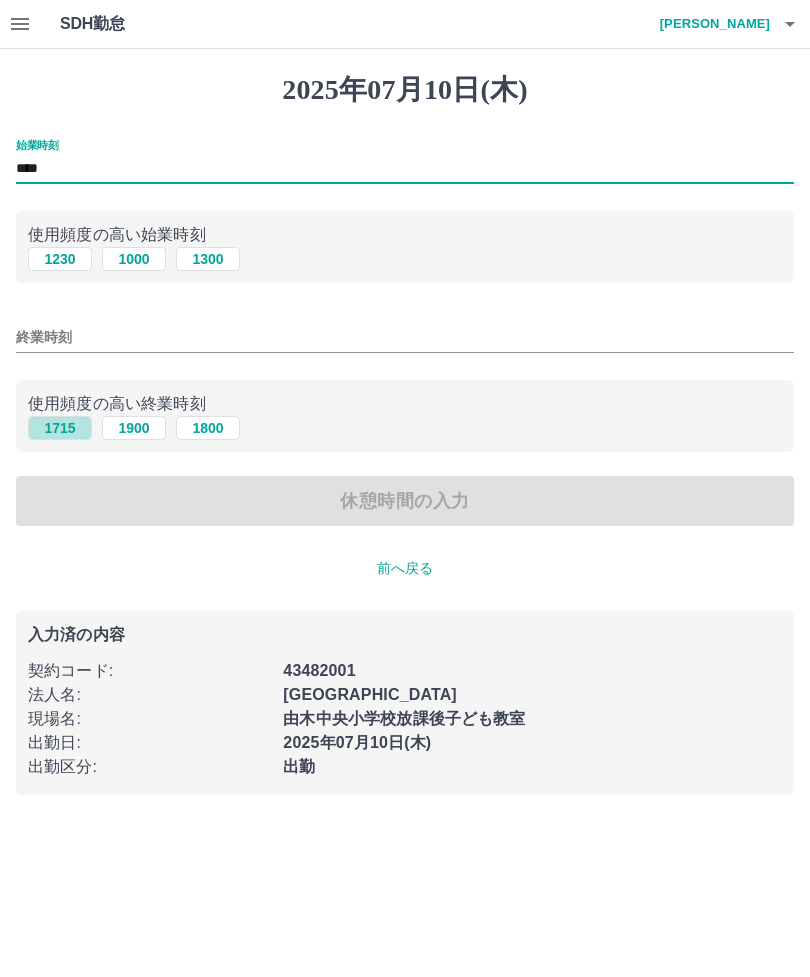 type on "****" 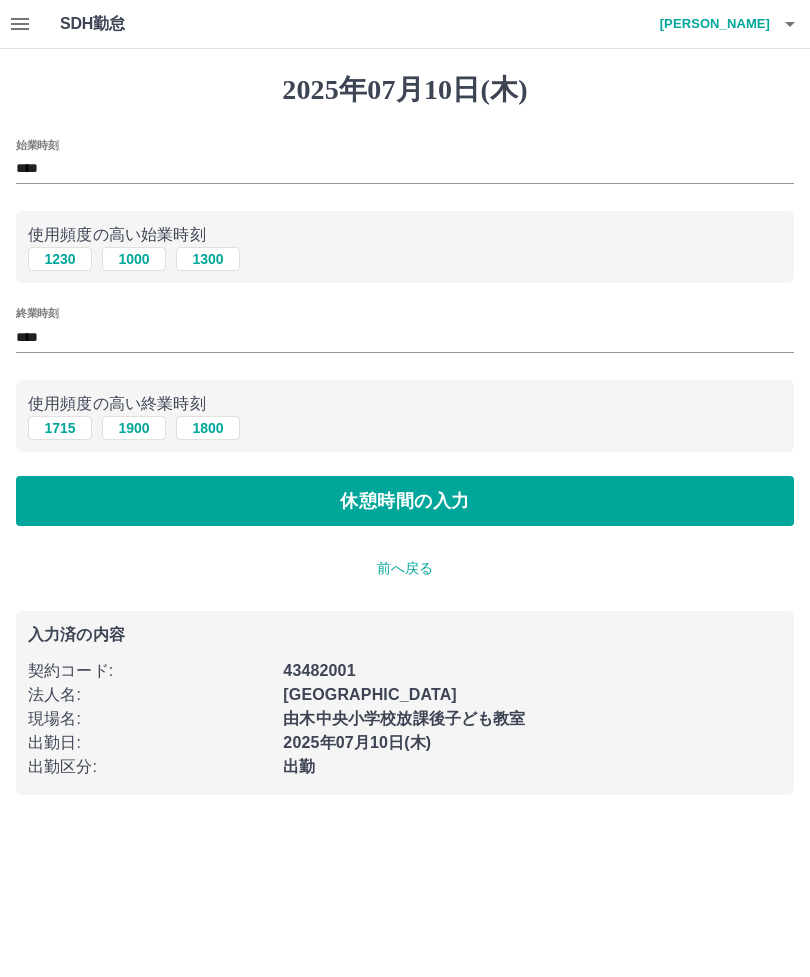 click on "休憩時間の入力" at bounding box center (405, 501) 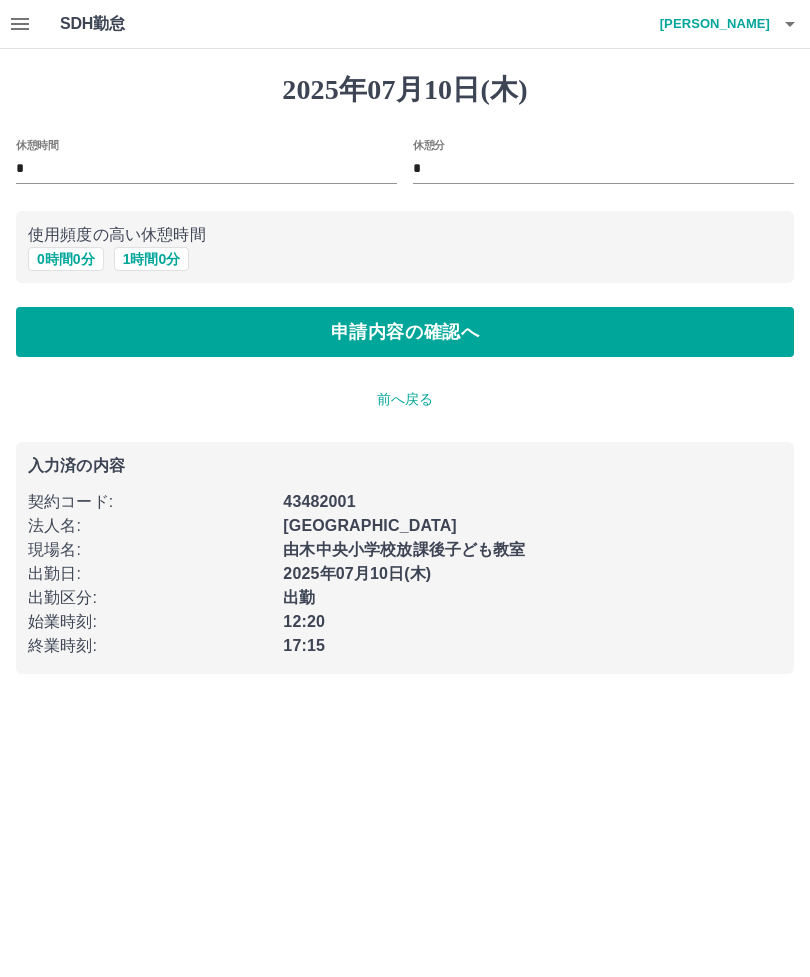 click on "0 時間 0 分" at bounding box center [66, 259] 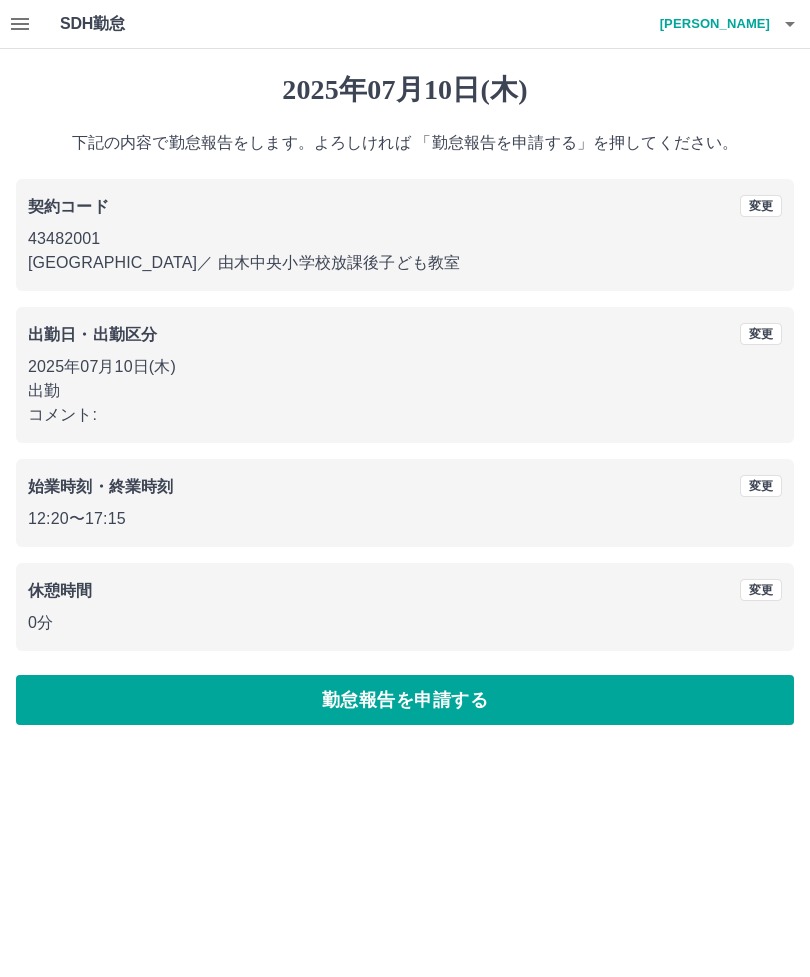 click on "勤怠報告を申請する" at bounding box center [405, 700] 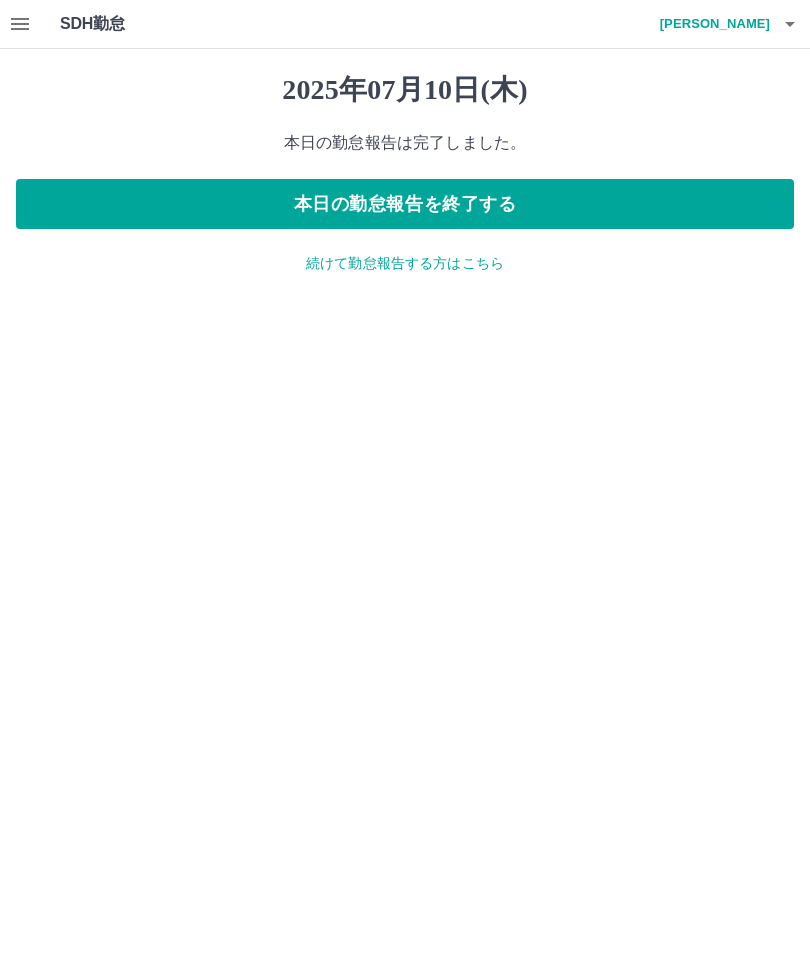 click on "本日の勤怠報告を終了する" at bounding box center [405, 204] 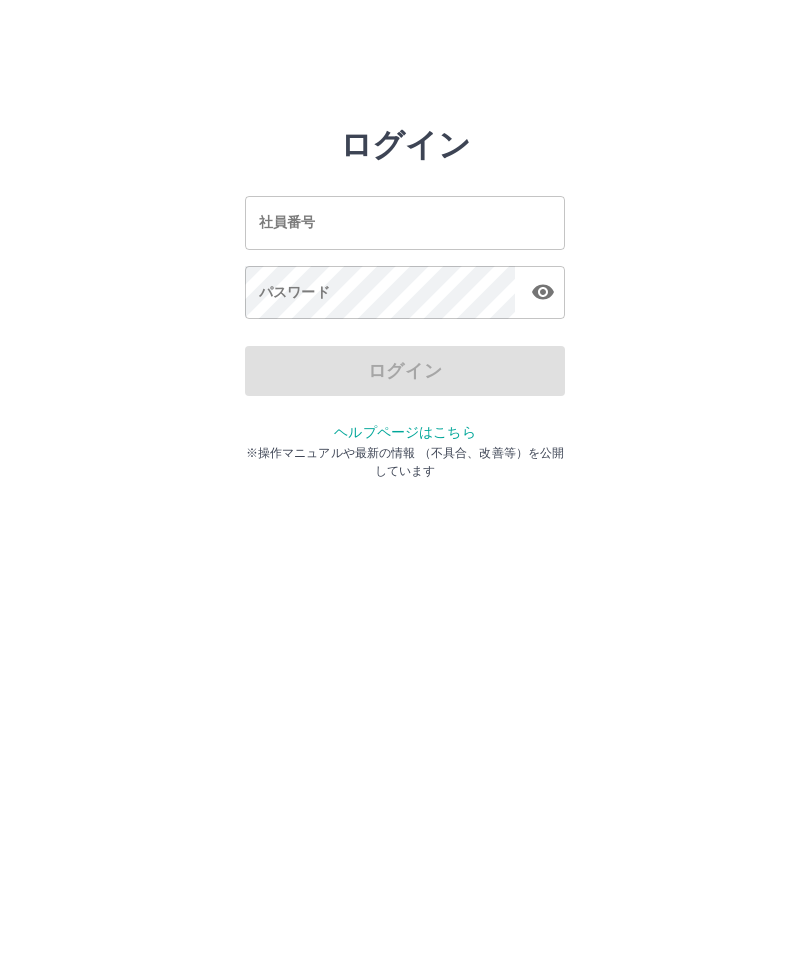 scroll, scrollTop: 0, scrollLeft: 0, axis: both 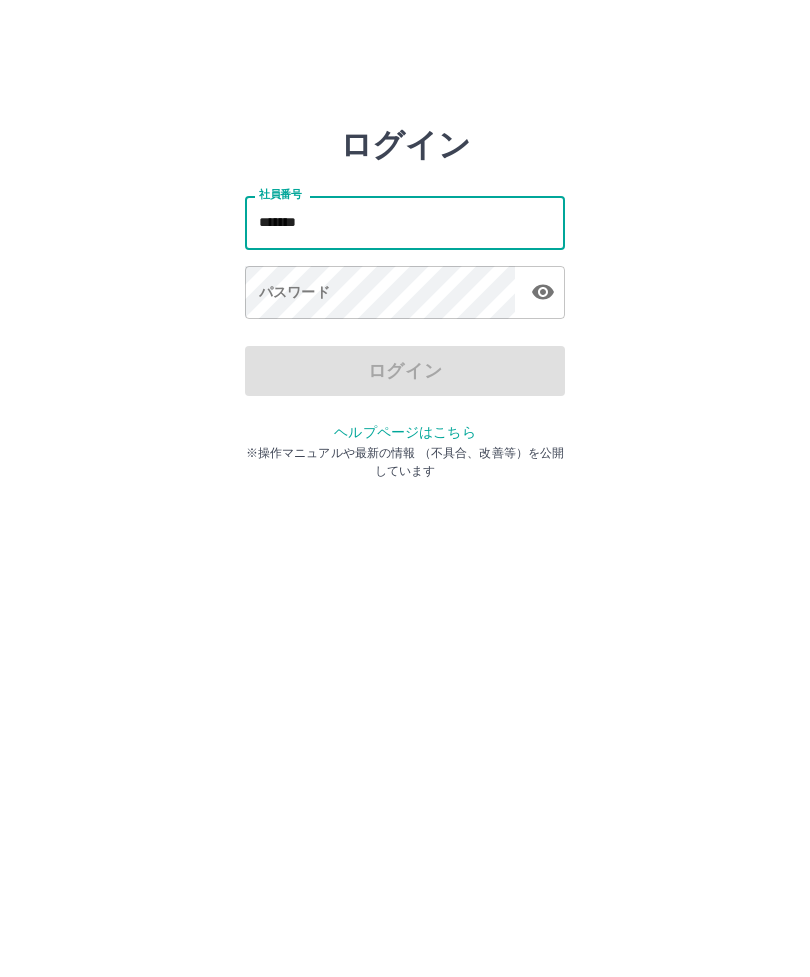 type on "*******" 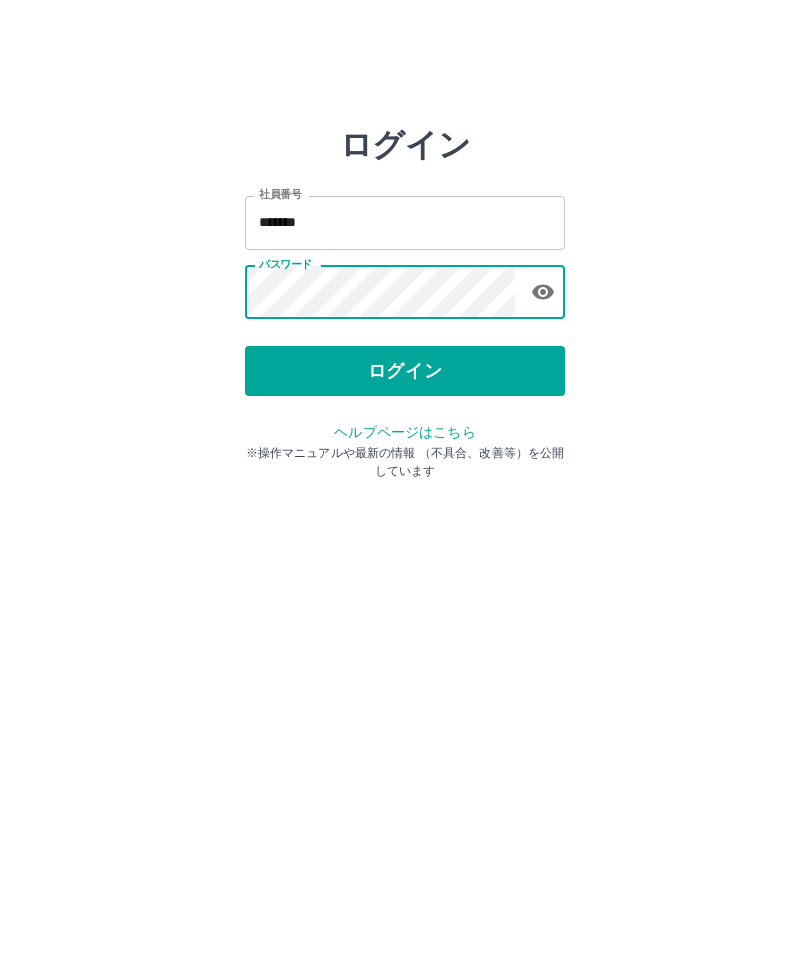 click on "ログイン" at bounding box center [405, 371] 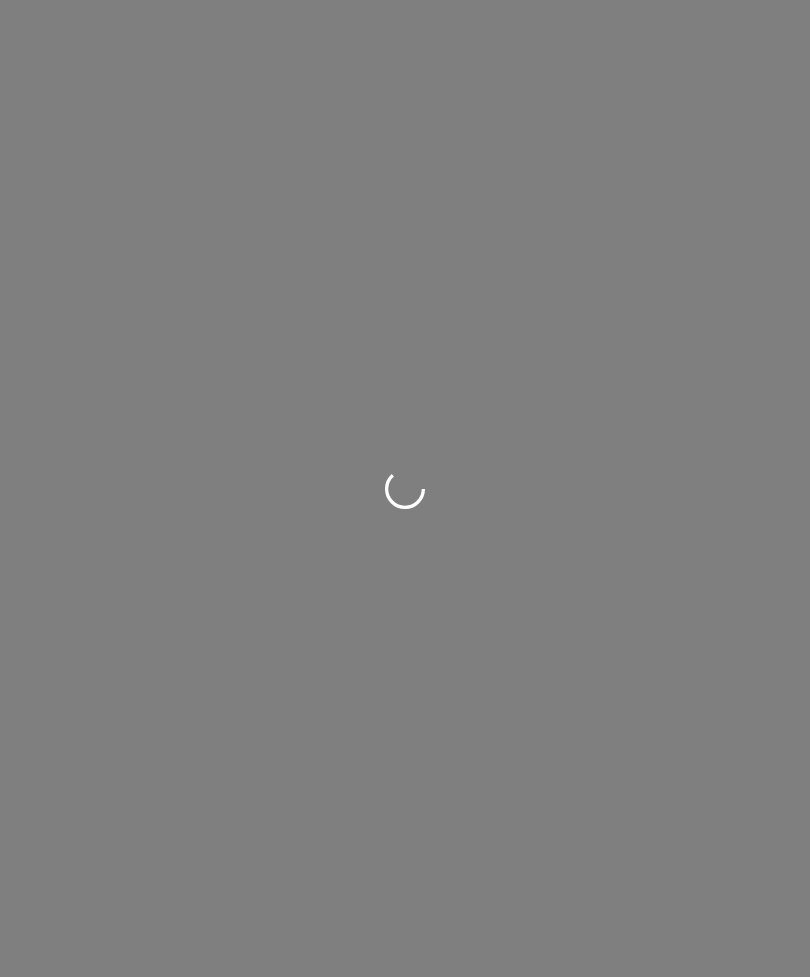 scroll, scrollTop: 0, scrollLeft: 0, axis: both 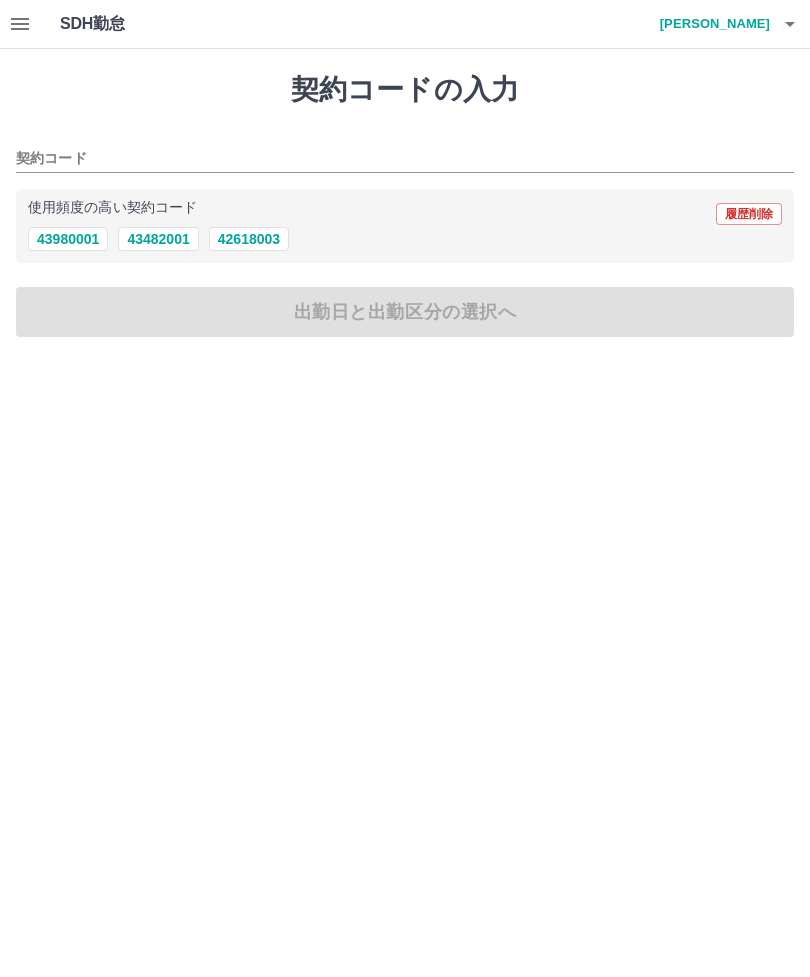 click on "43980001" at bounding box center (68, 239) 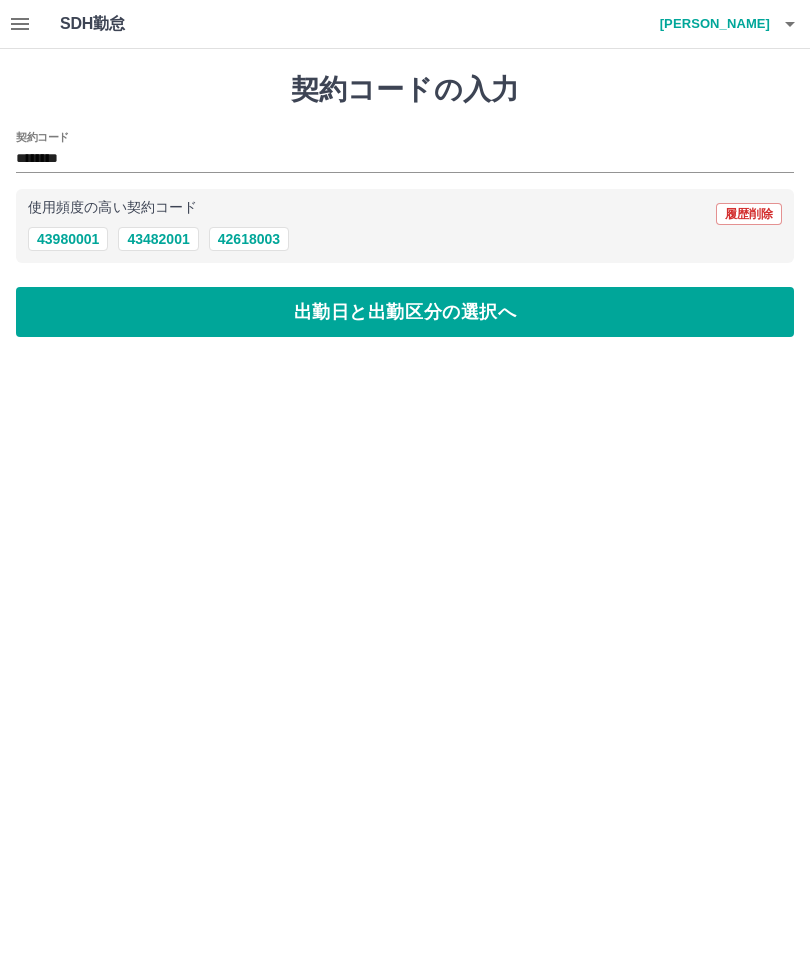 click on "出勤日と出勤区分の選択へ" at bounding box center [405, 312] 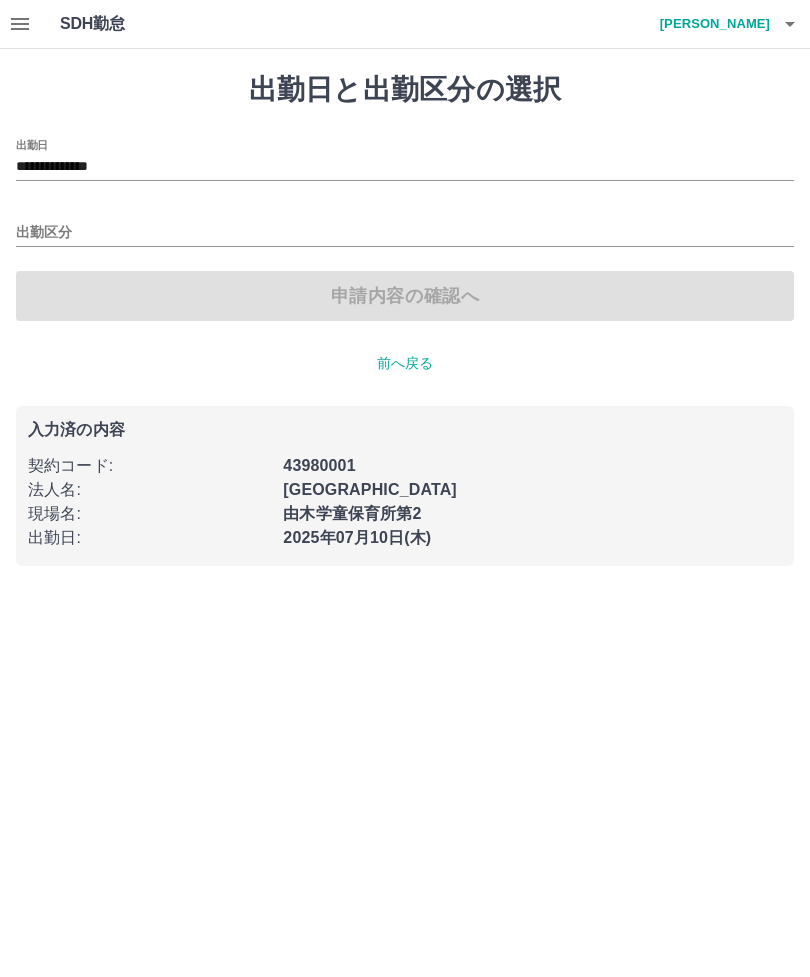 click on "出勤区分" at bounding box center [405, 233] 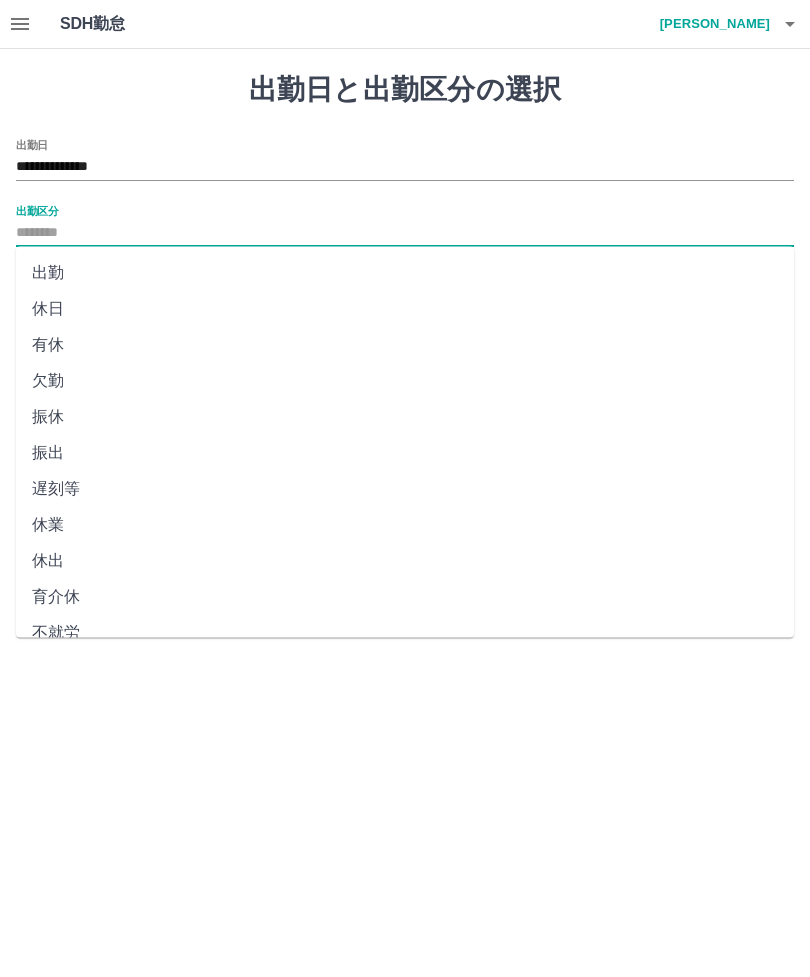 click on "出勤" at bounding box center [405, 273] 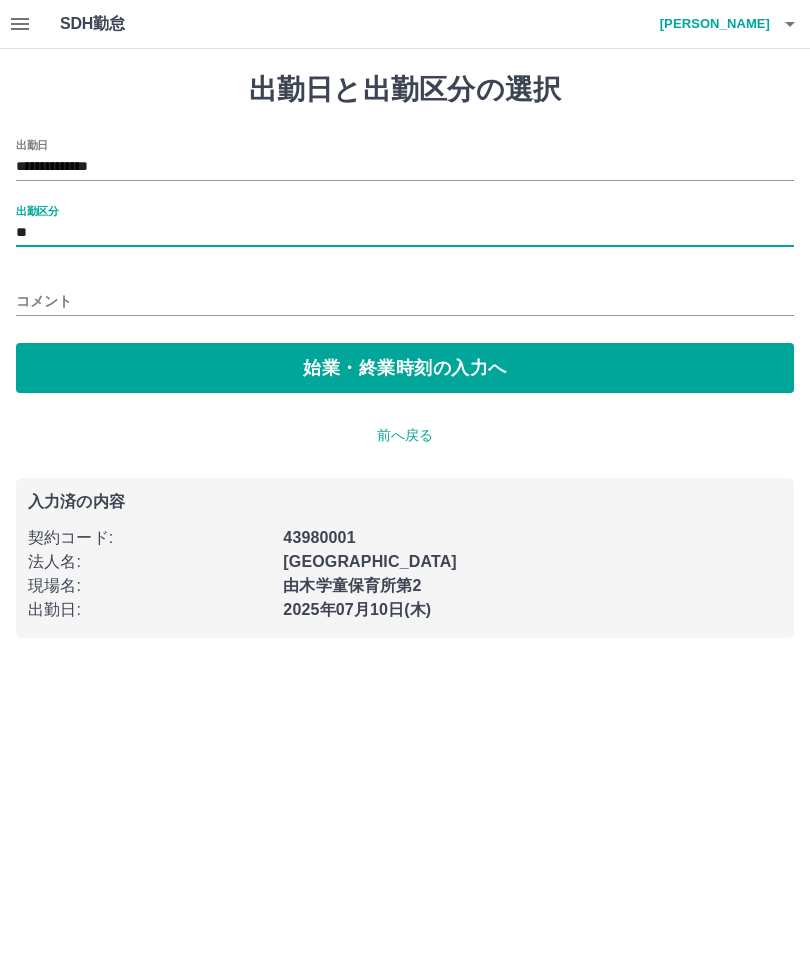 click on "始業・終業時刻の入力へ" at bounding box center (405, 368) 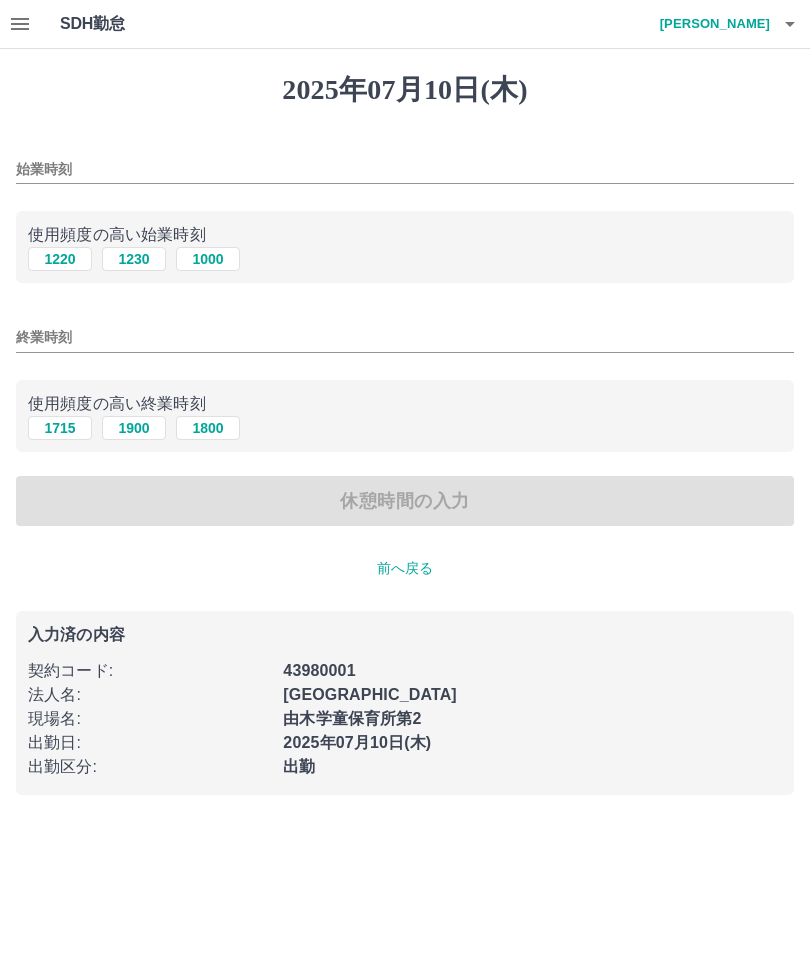 click on "1230" at bounding box center [134, 259] 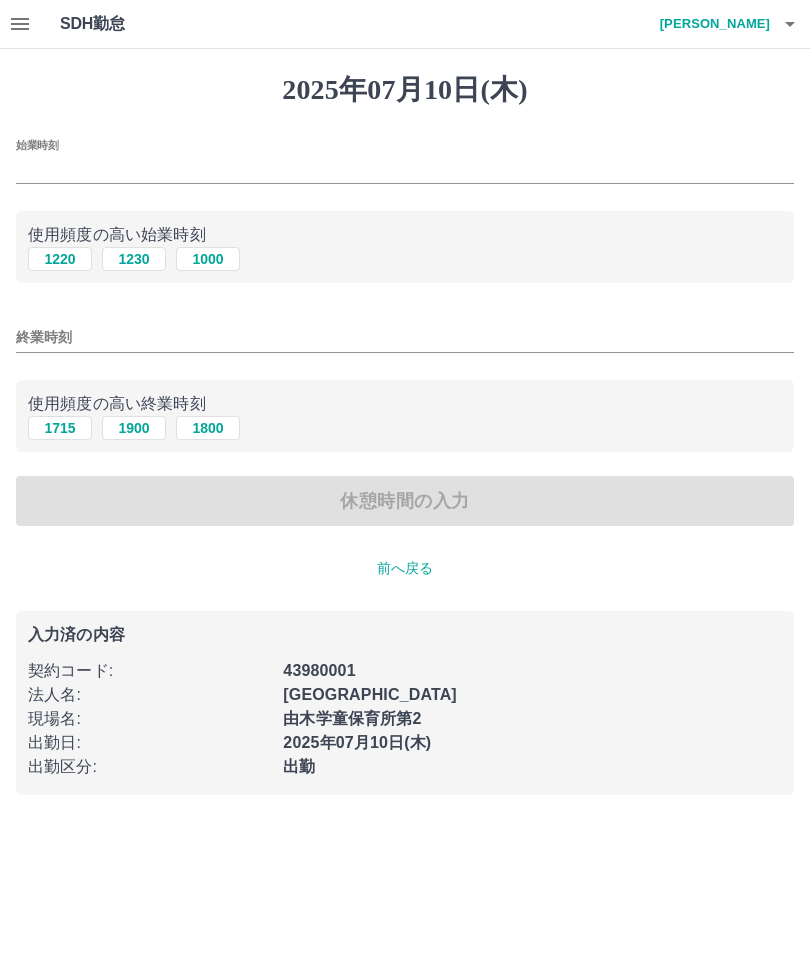 type on "****" 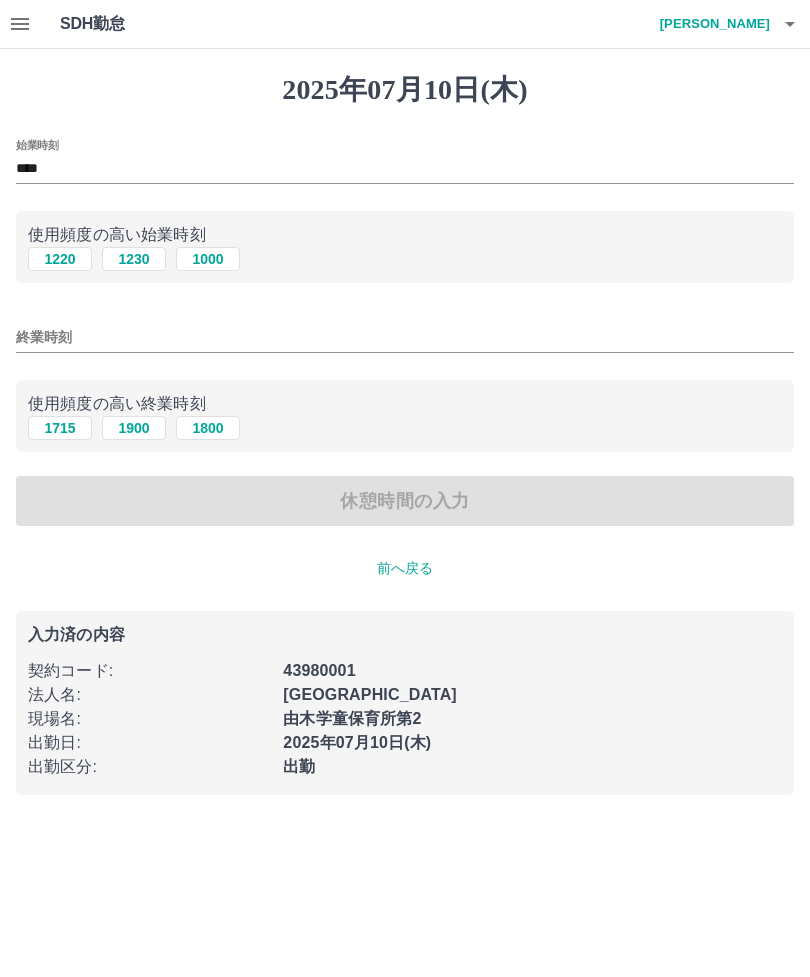 click on "終業時刻" at bounding box center (405, 337) 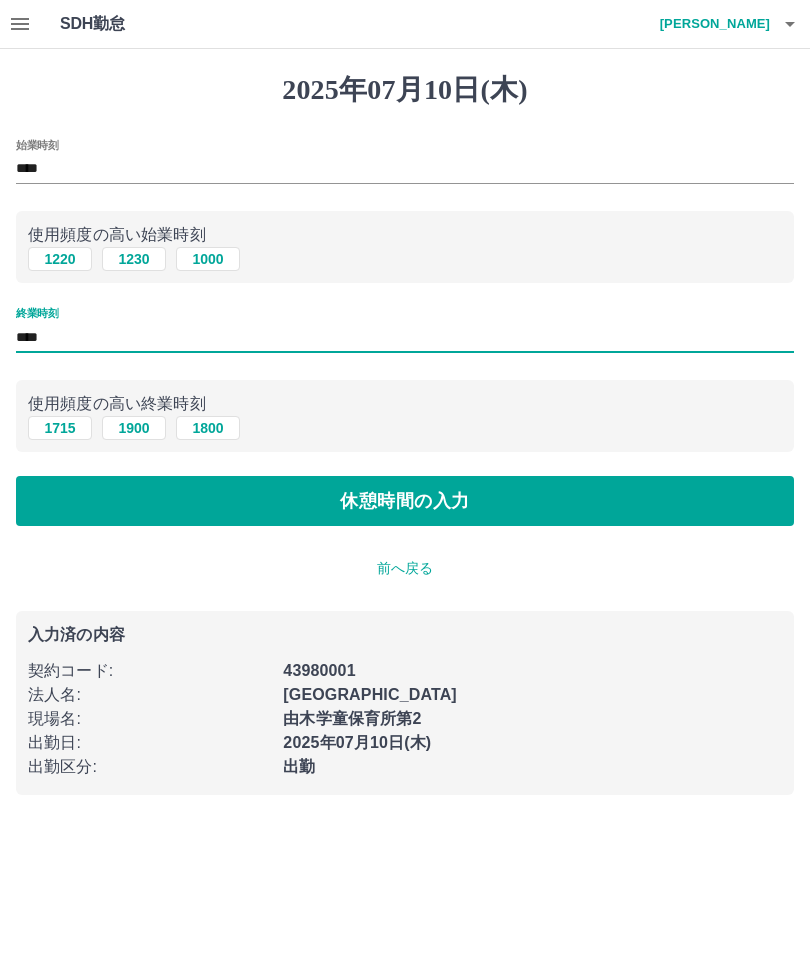 type on "****" 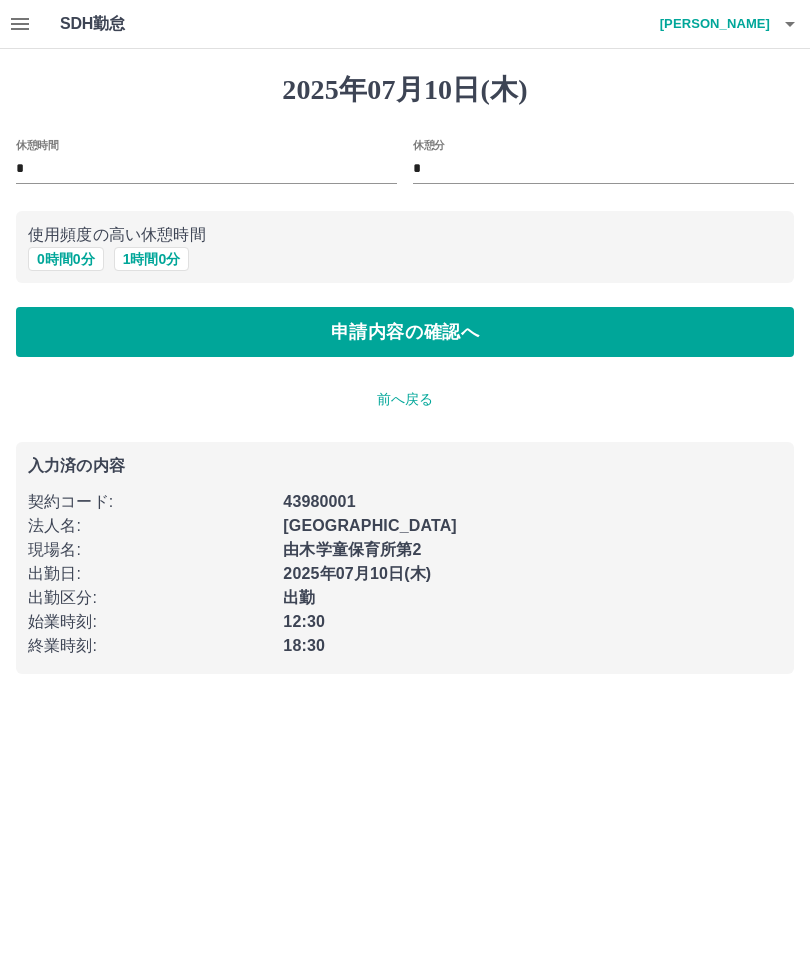 click on "申請内容の確認へ" at bounding box center [405, 332] 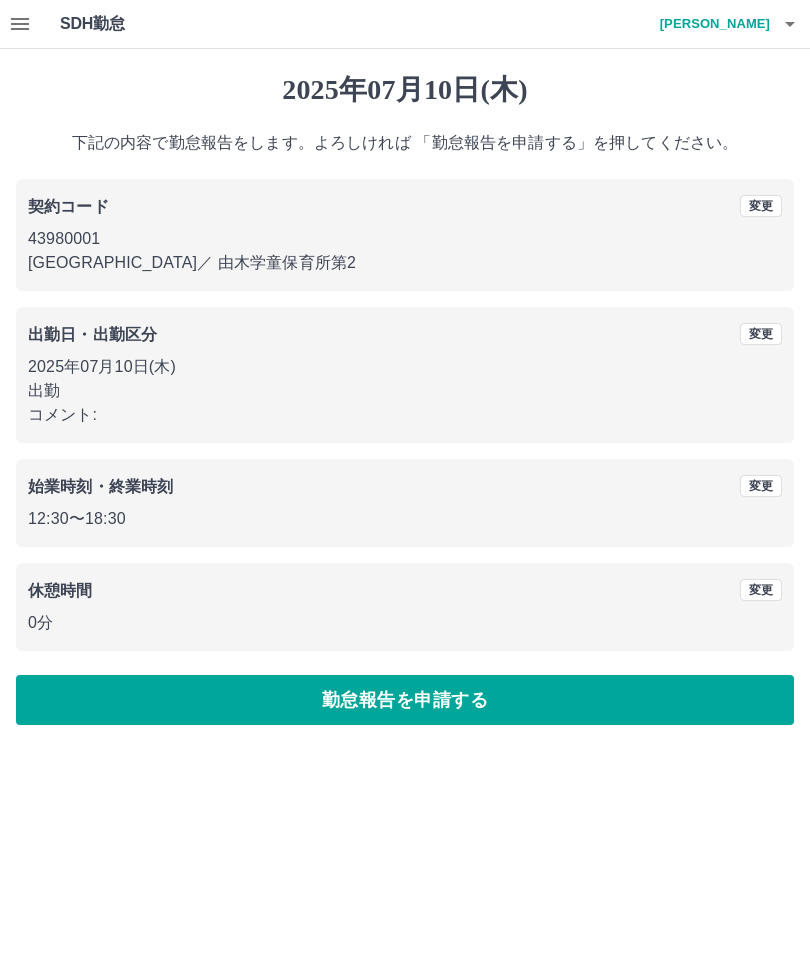 click on "勤怠報告を申請する" at bounding box center [405, 700] 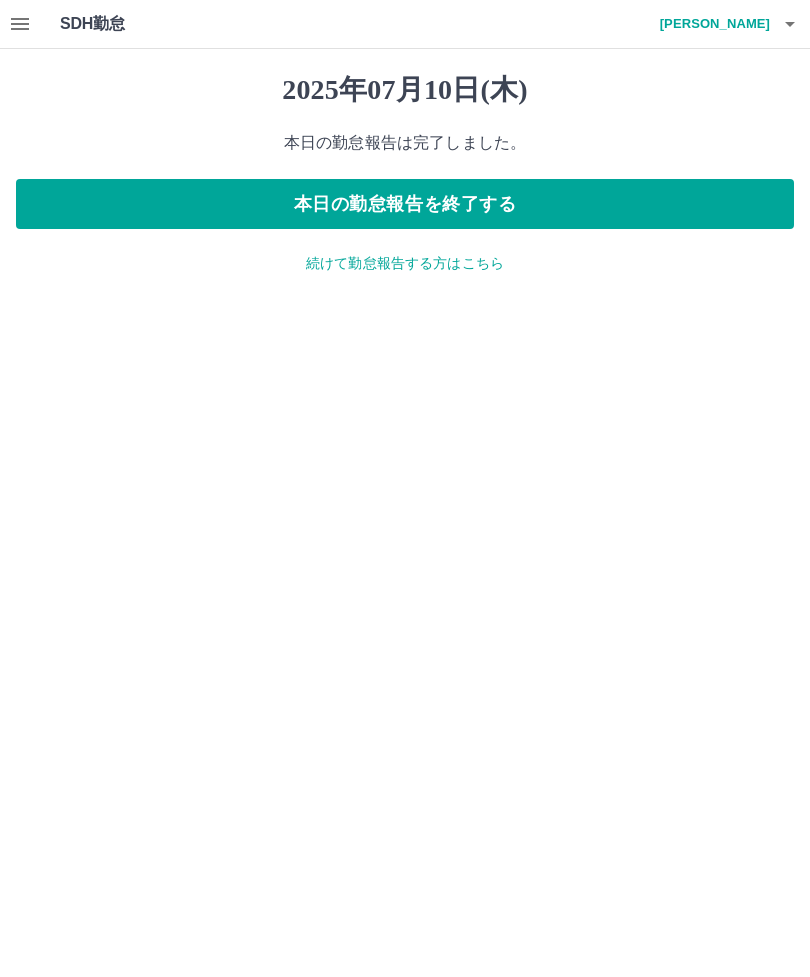 click on "本日の勤怠報告を終了する" at bounding box center (405, 204) 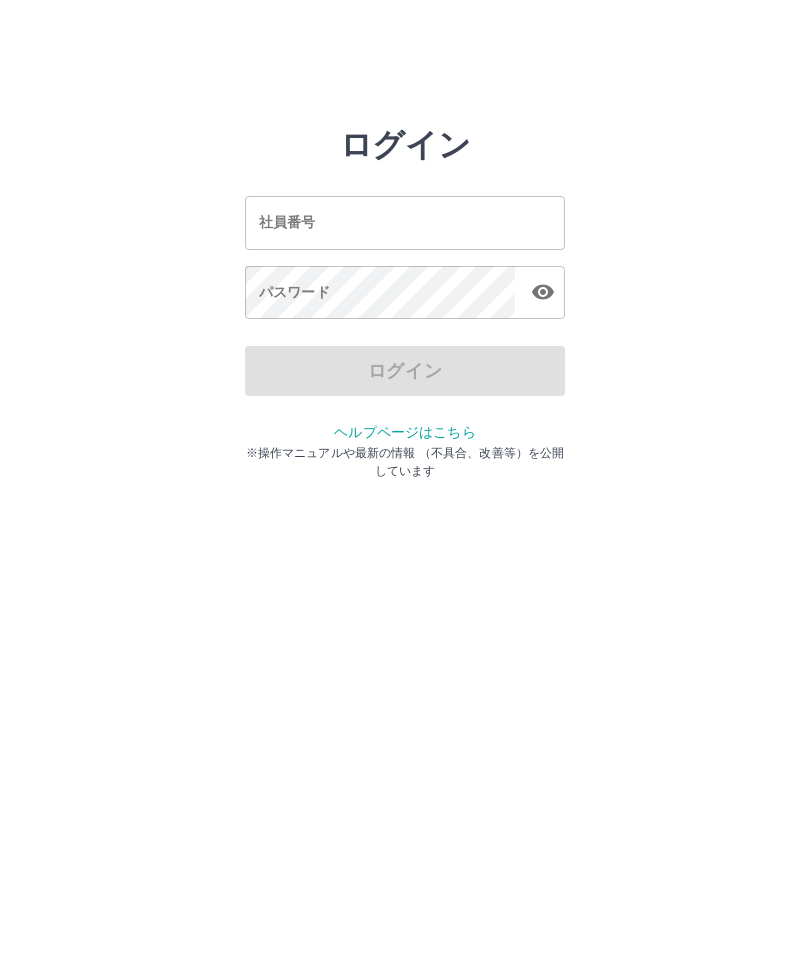 scroll, scrollTop: 0, scrollLeft: 0, axis: both 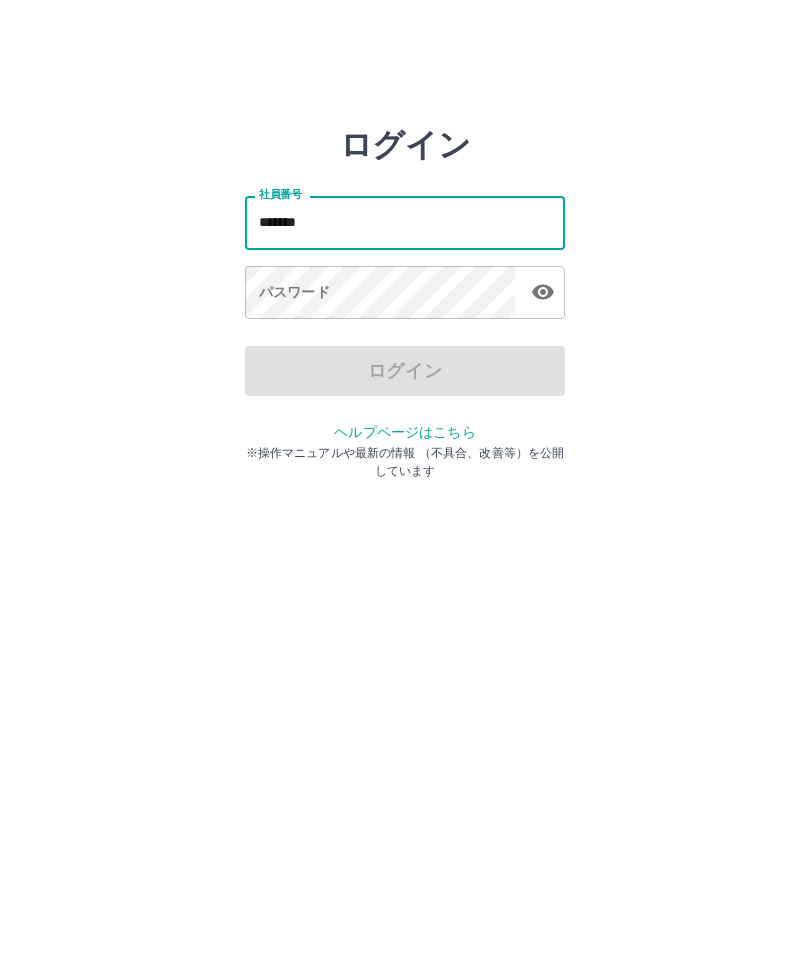 type on "*******" 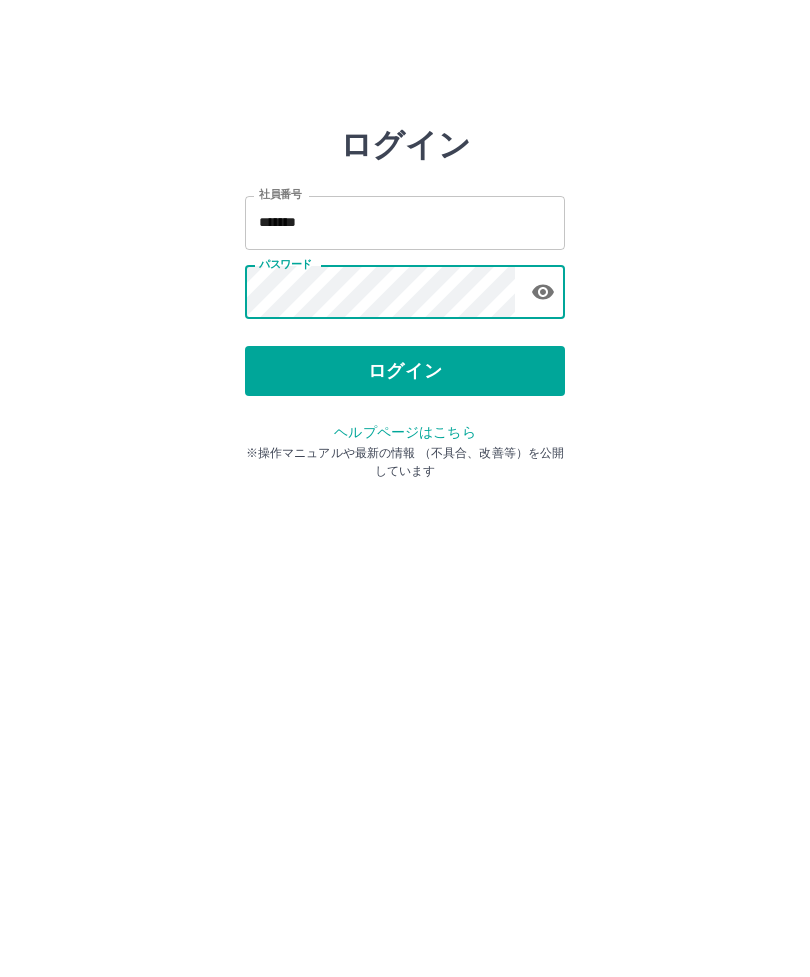 click on "ログイン" at bounding box center (405, 371) 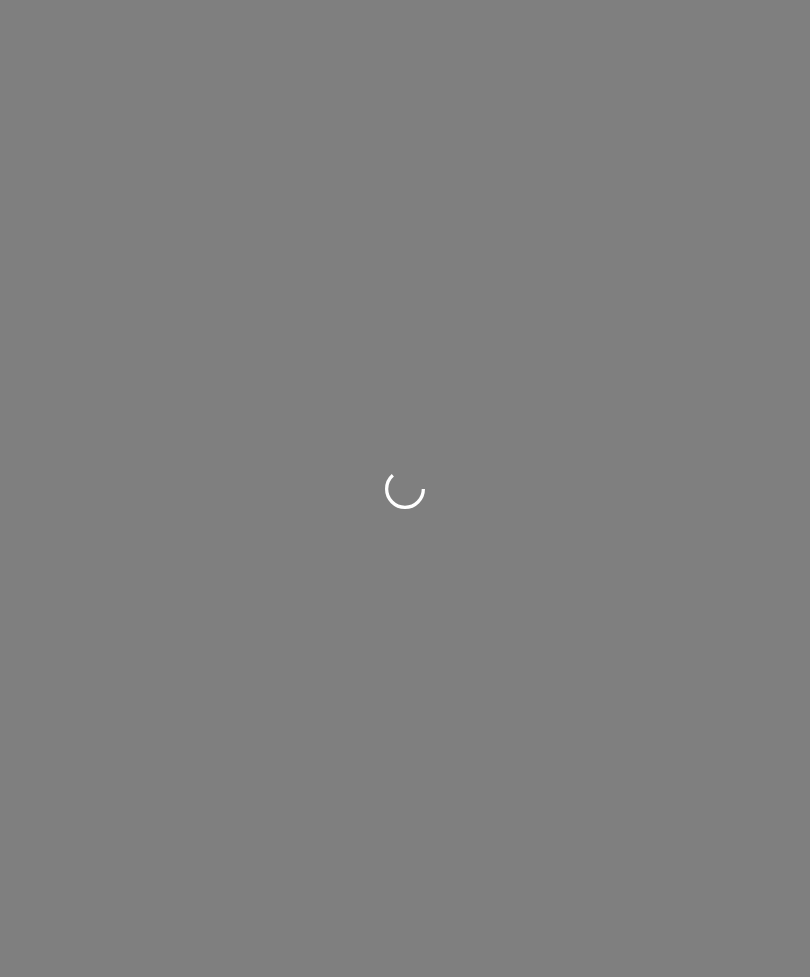 scroll, scrollTop: 0, scrollLeft: 0, axis: both 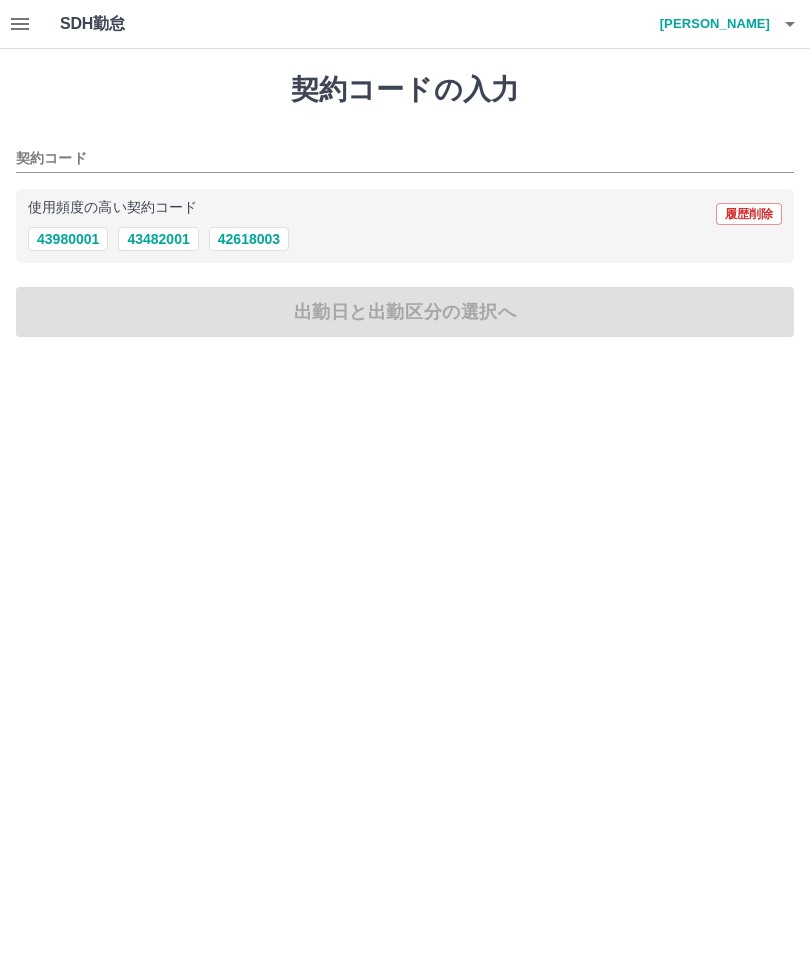 click on "43980001" at bounding box center [68, 239] 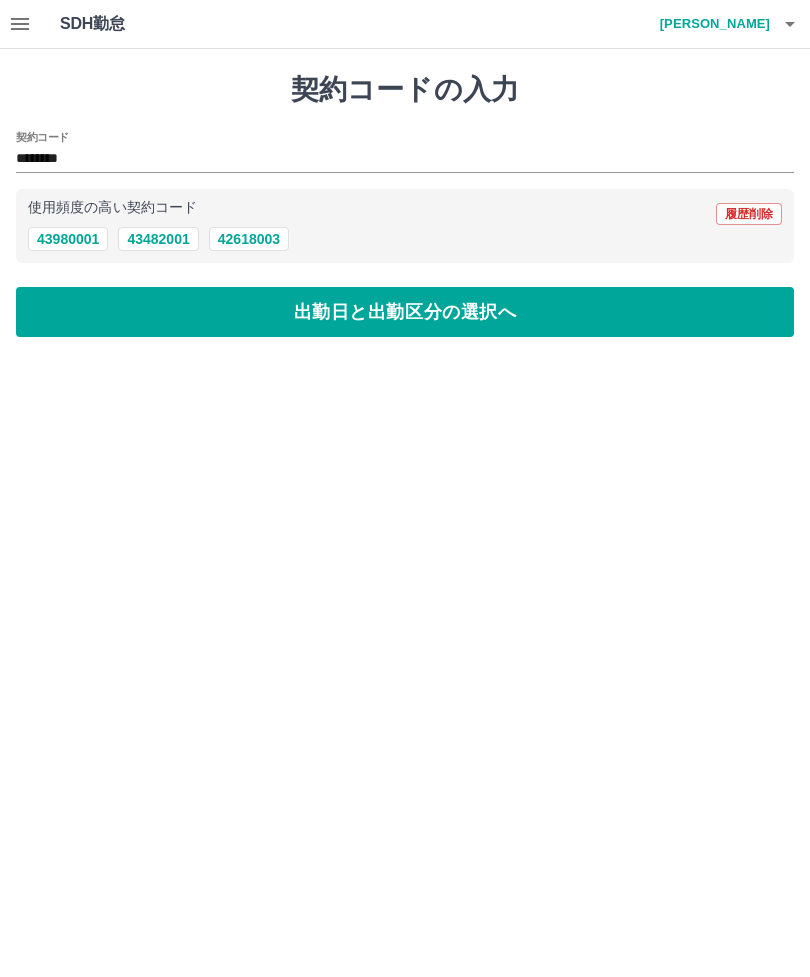 click on "出勤日と出勤区分の選択へ" at bounding box center [405, 312] 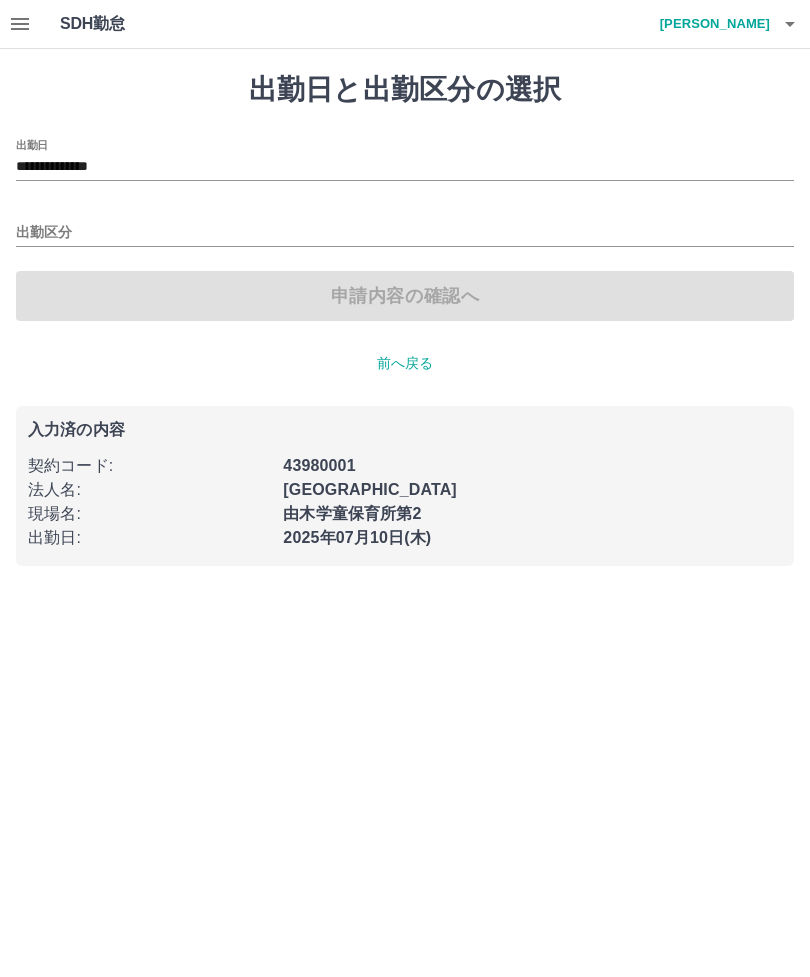 click on "前へ戻る" at bounding box center (405, 363) 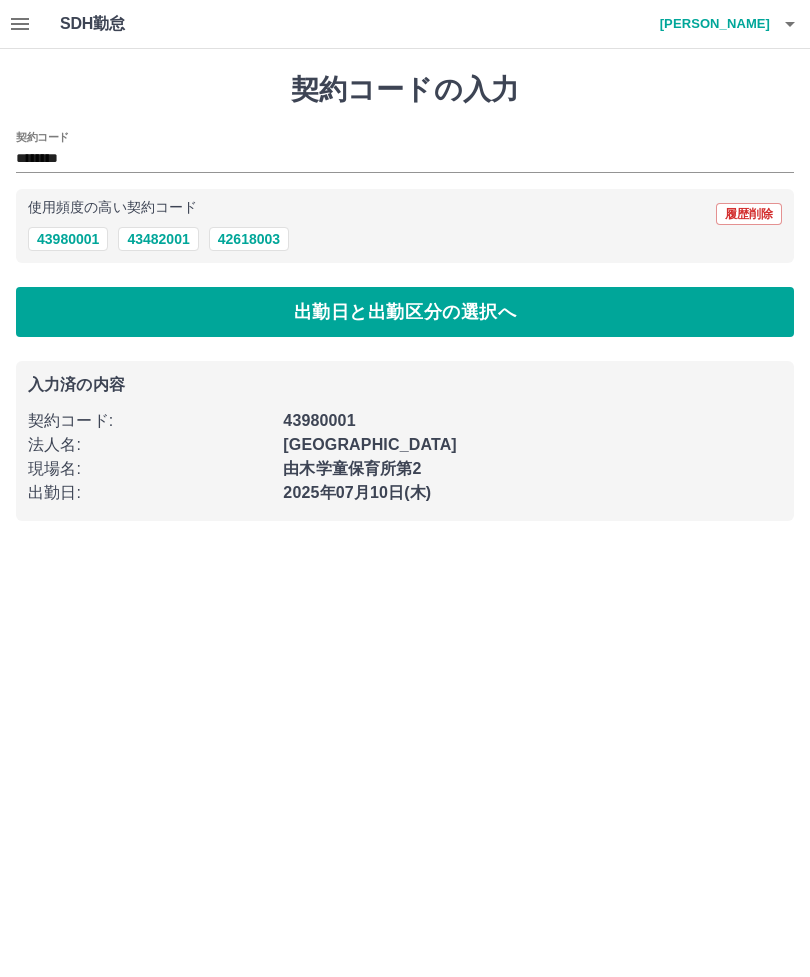 click on "43482001" at bounding box center [158, 239] 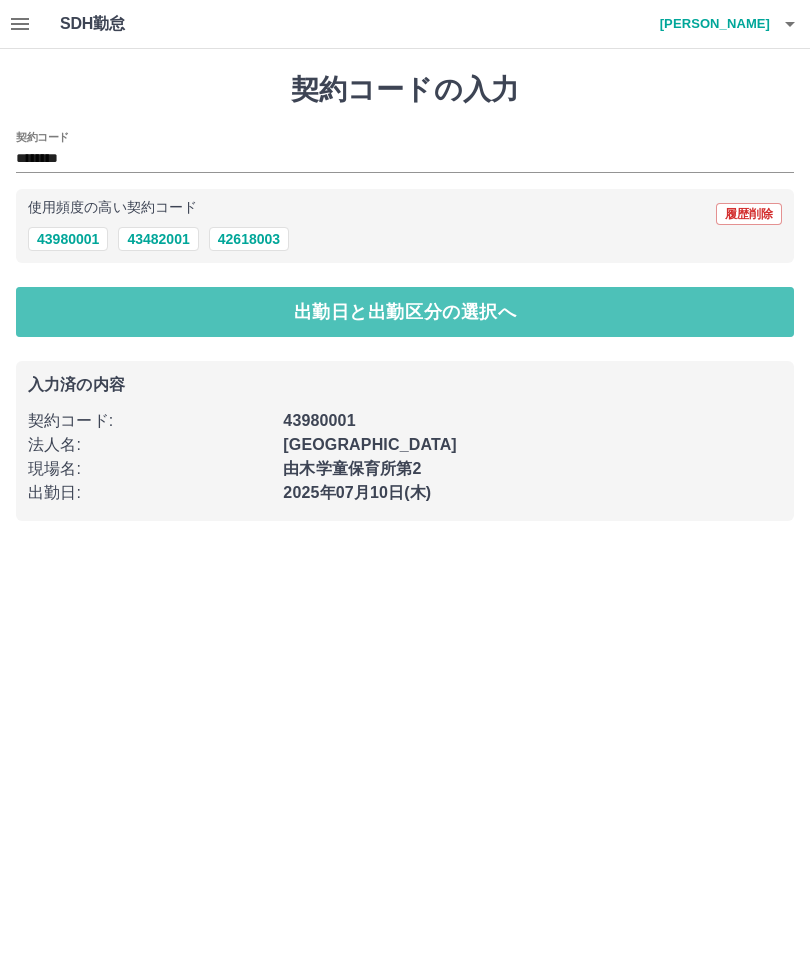 click on "出勤日と出勤区分の選択へ" at bounding box center [405, 312] 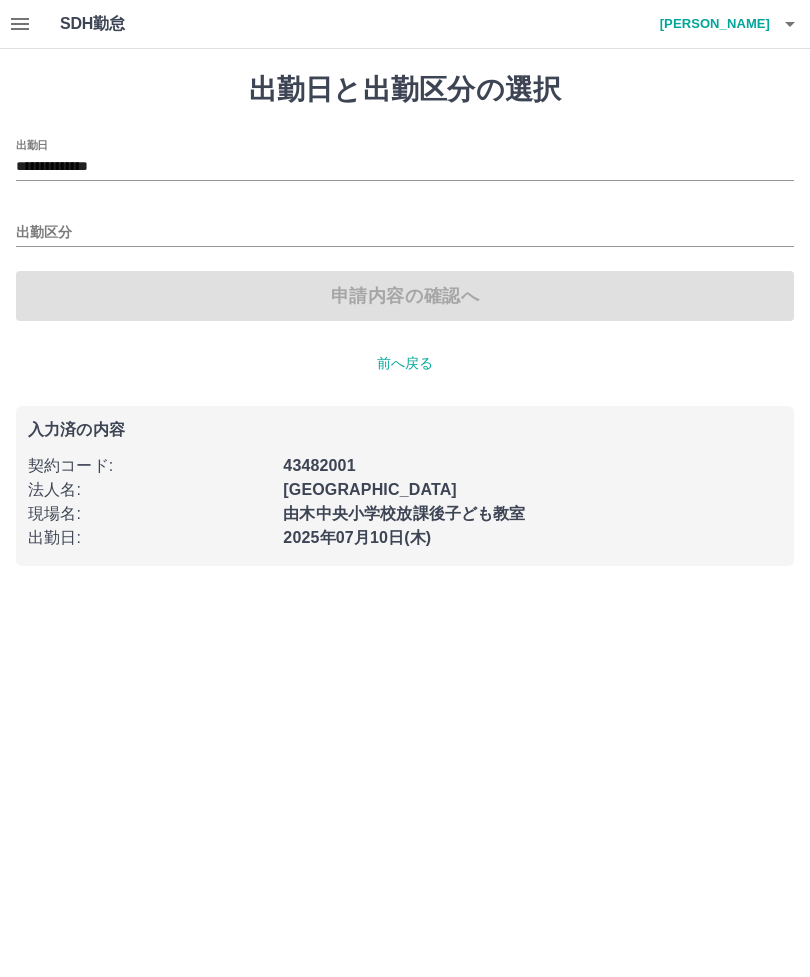 click on "申請内容の確認へ" at bounding box center (405, 296) 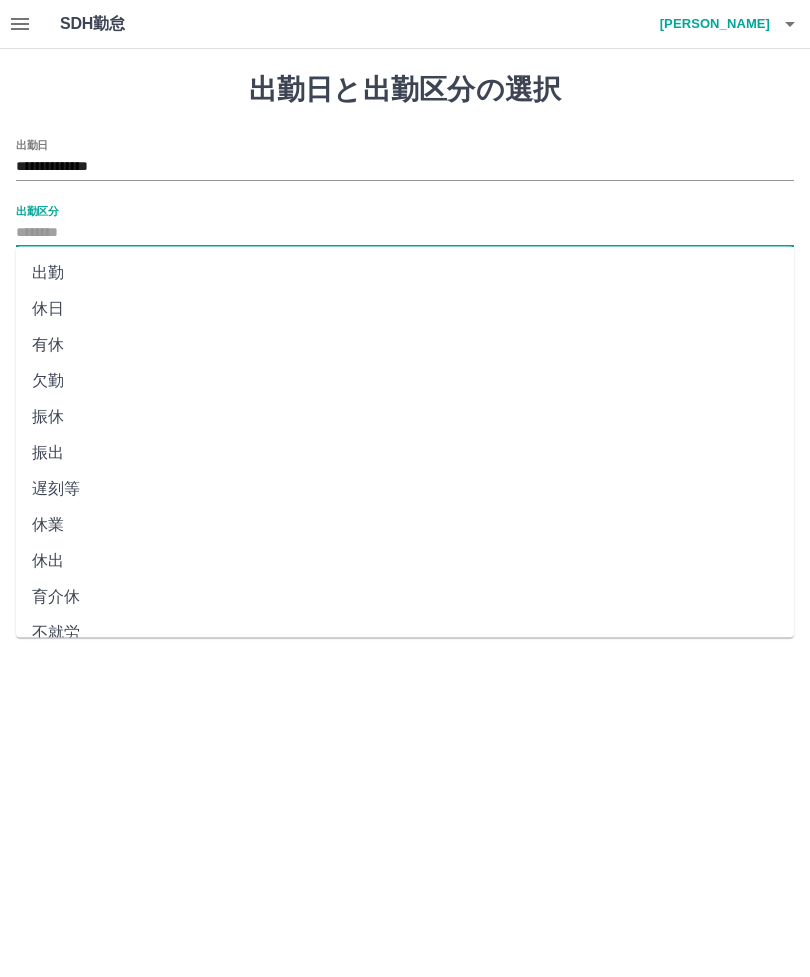 click on "出勤" at bounding box center (405, 273) 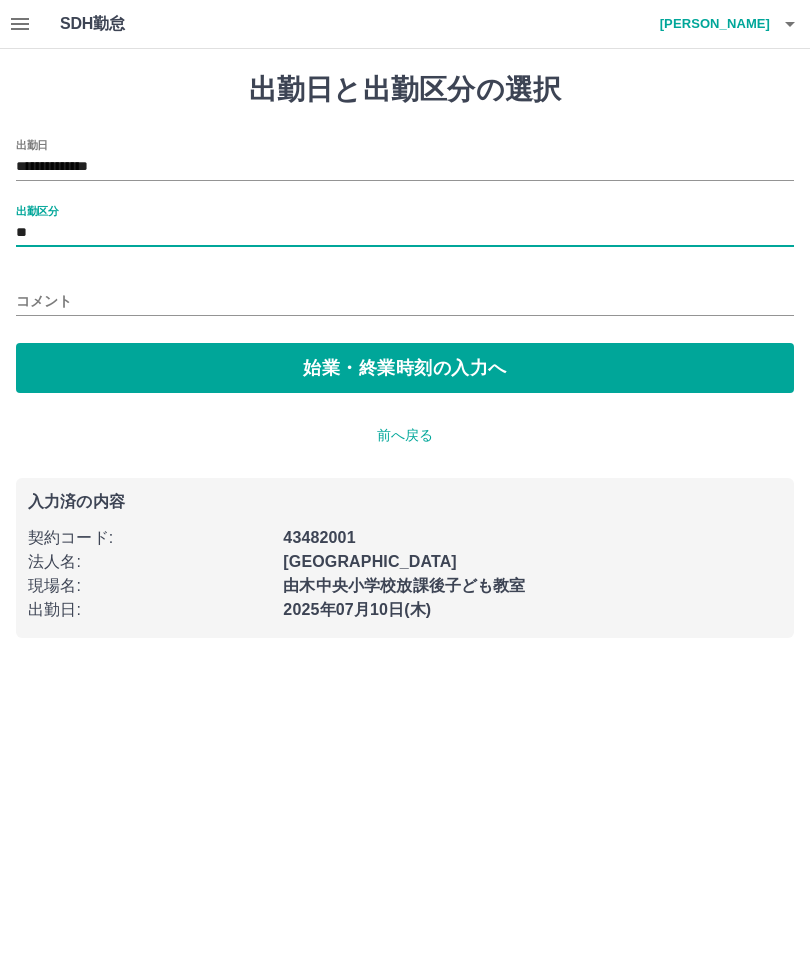 click on "始業・終業時刻の入力へ" at bounding box center [405, 368] 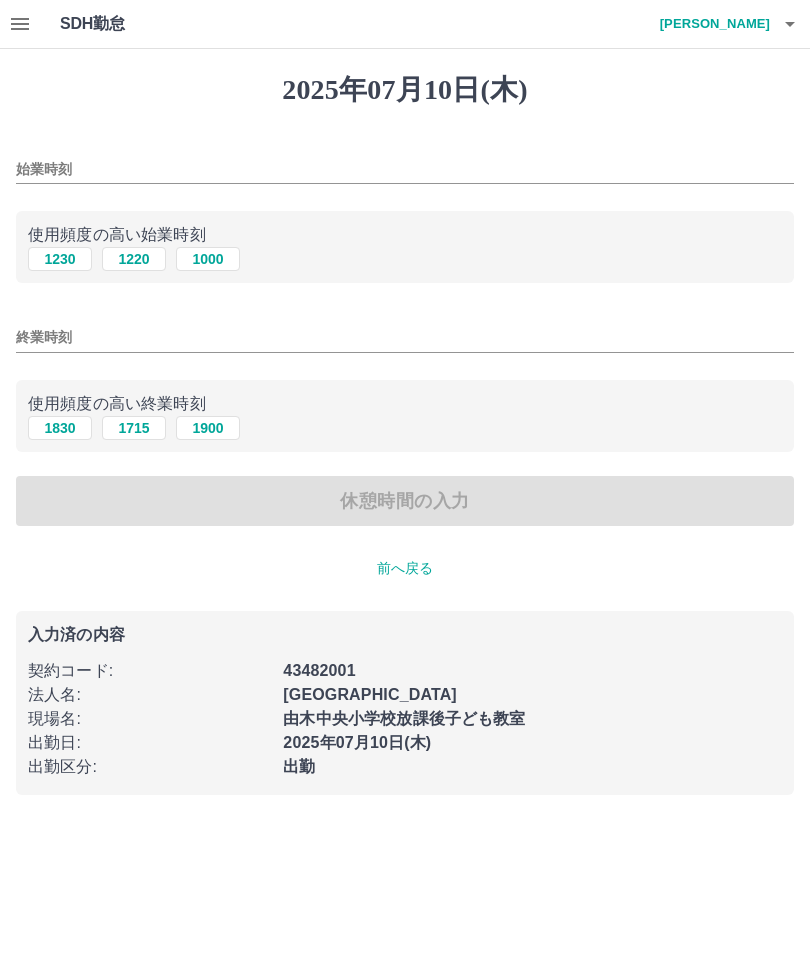 click on "1230" at bounding box center (60, 259) 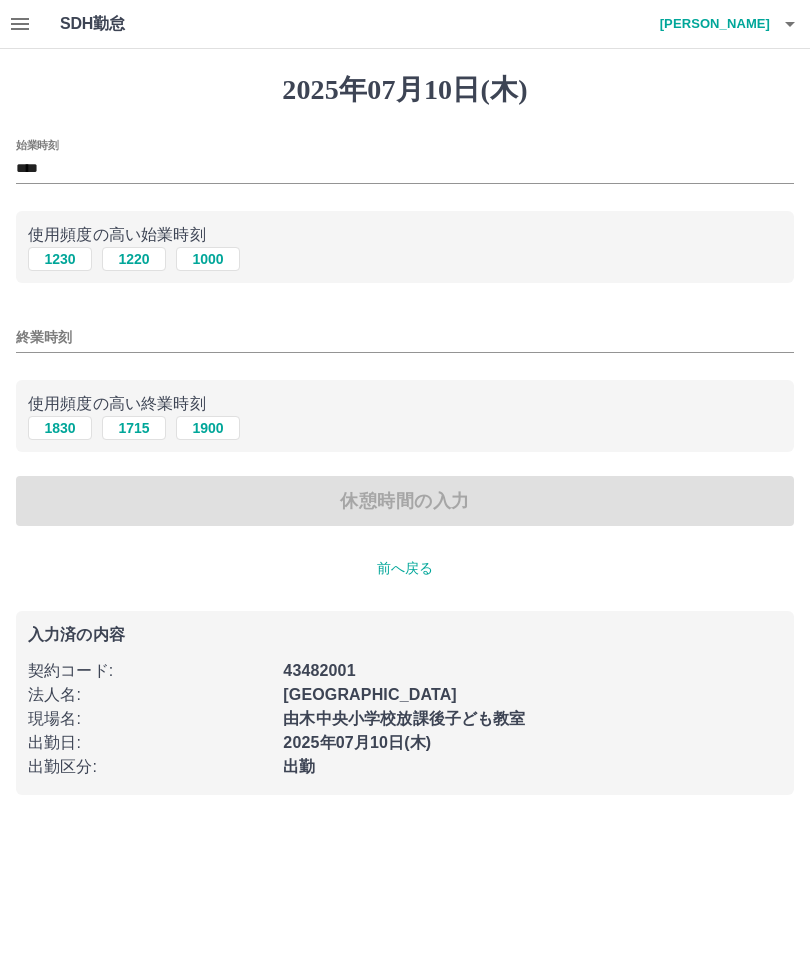 click on "1715" at bounding box center [134, 428] 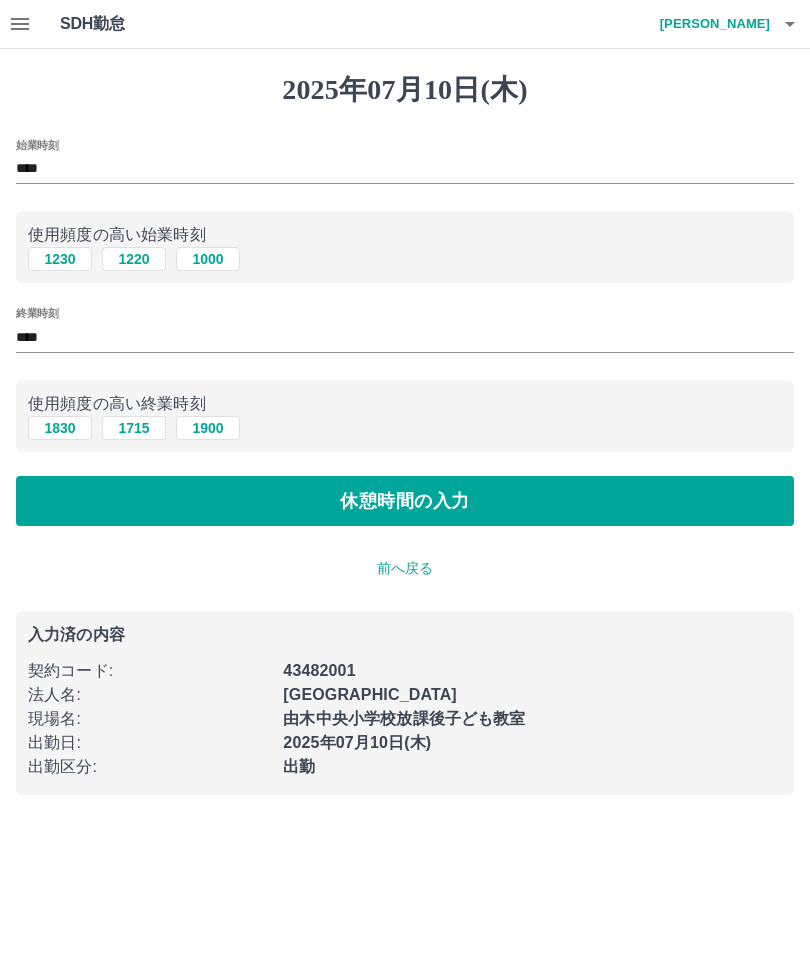 click on "休憩時間の入力" at bounding box center [405, 501] 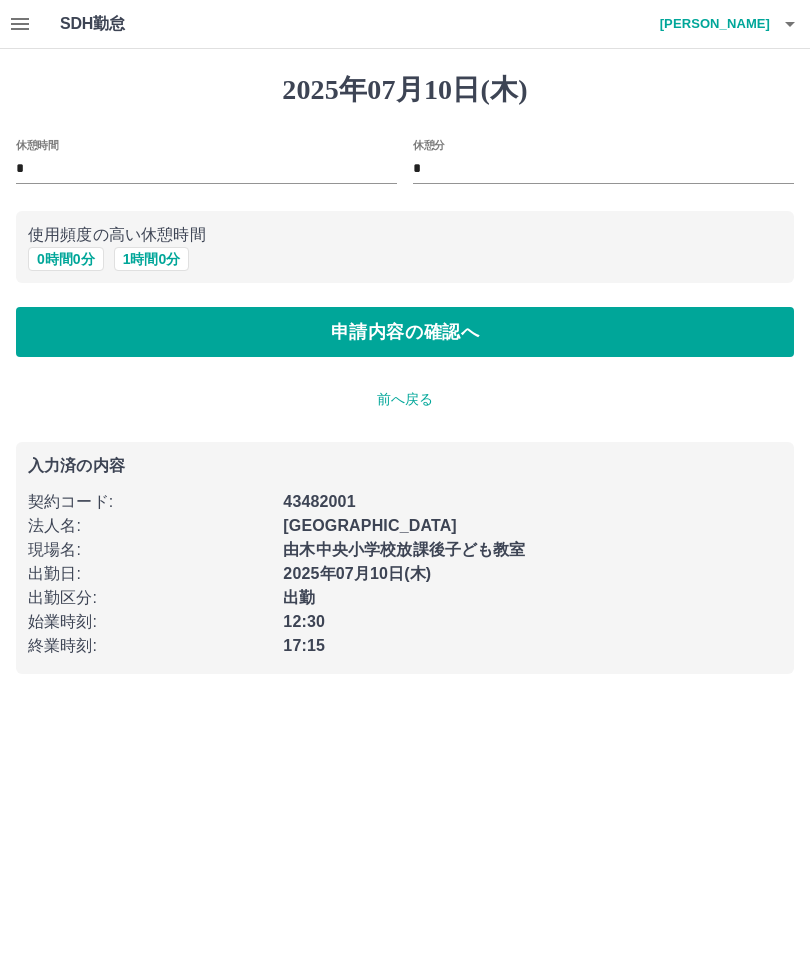 click on "申請内容の確認へ" at bounding box center (405, 332) 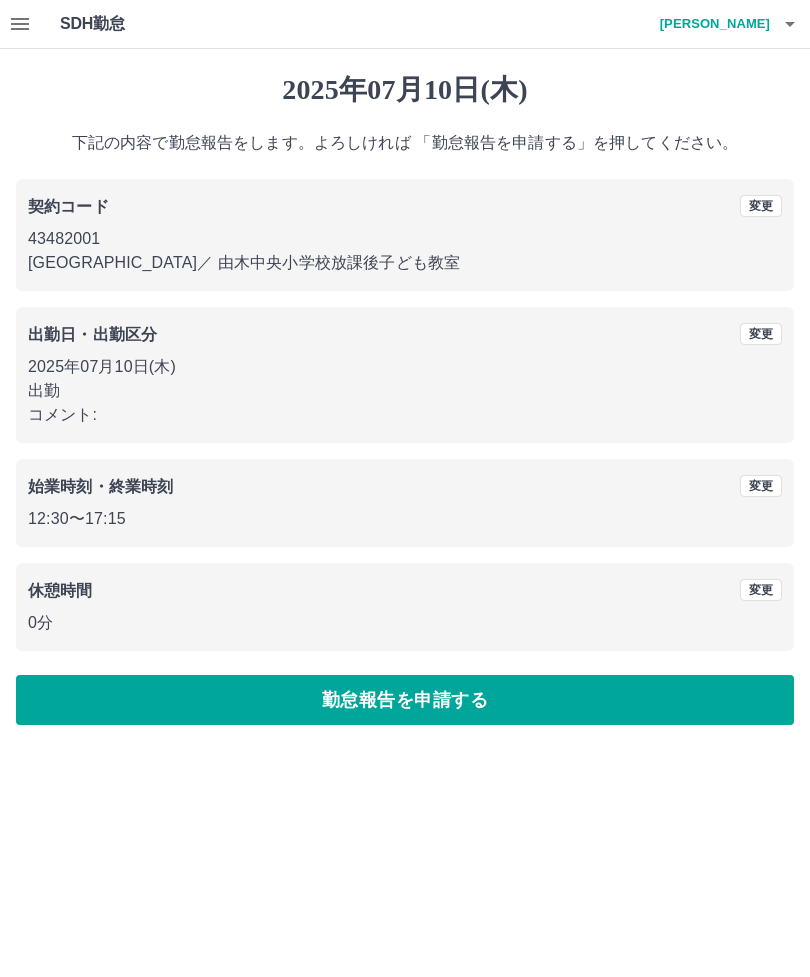 click on "勤怠報告を申請する" at bounding box center (405, 700) 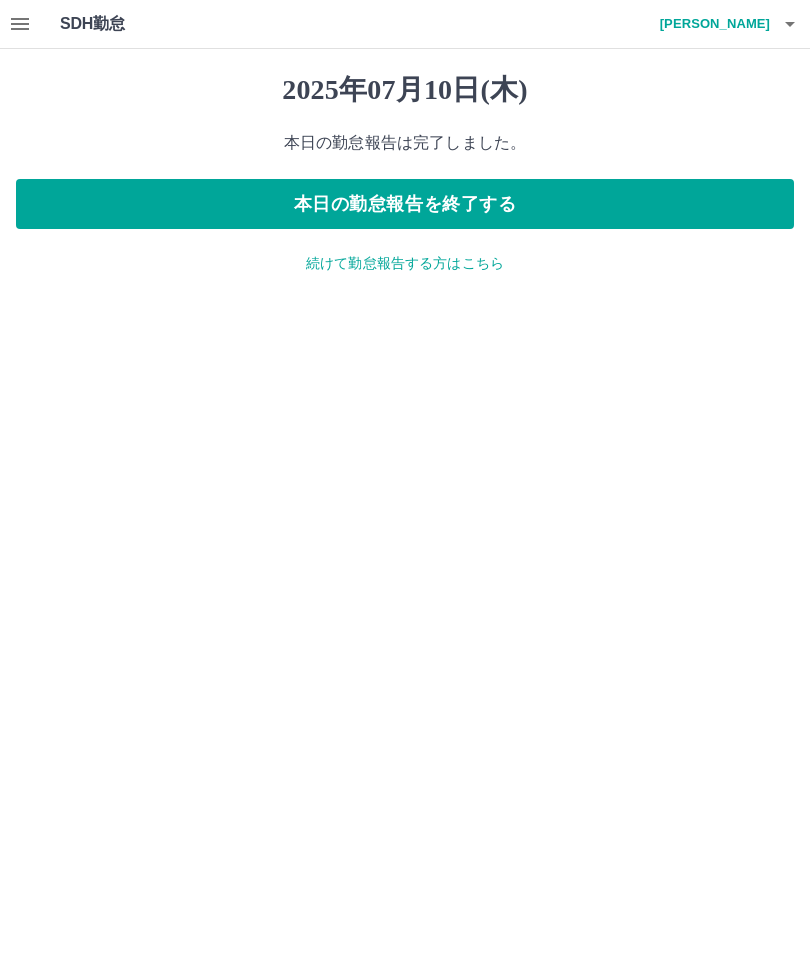 click on "本日の勤怠報告を終了する" at bounding box center [405, 204] 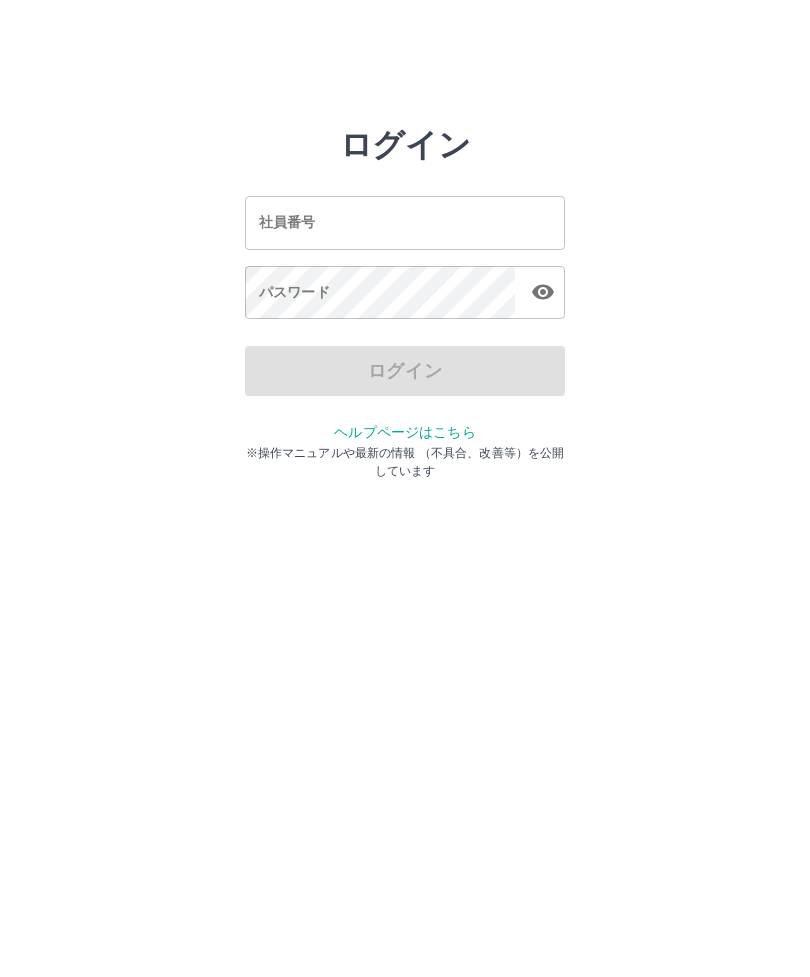 scroll, scrollTop: 0, scrollLeft: 0, axis: both 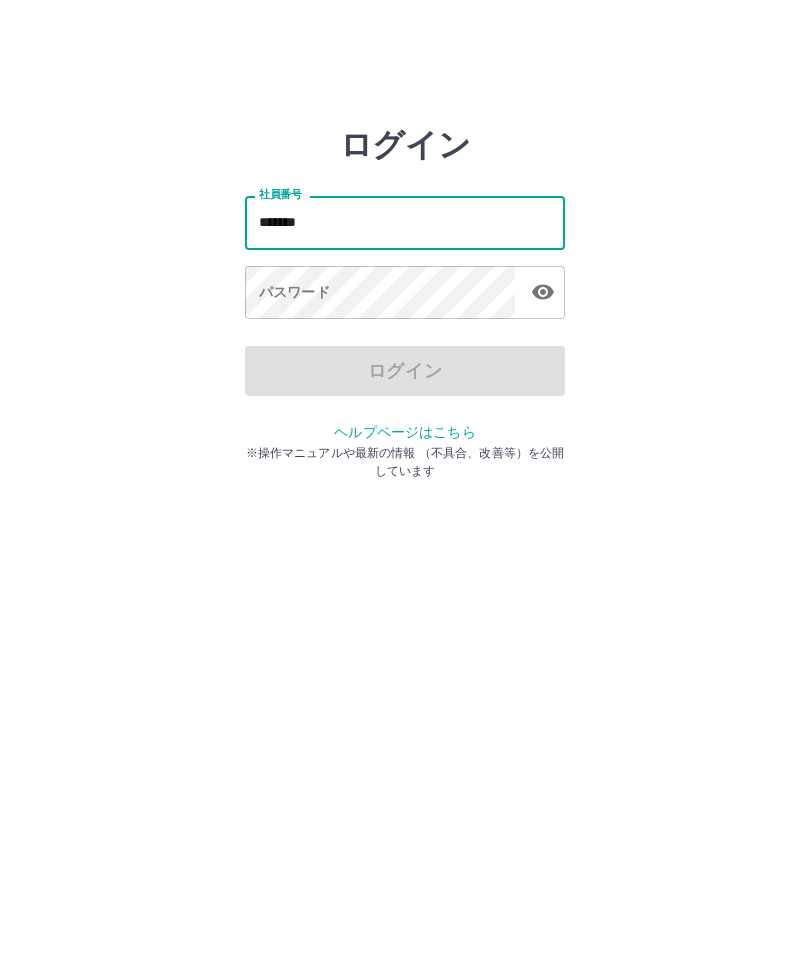 type on "*******" 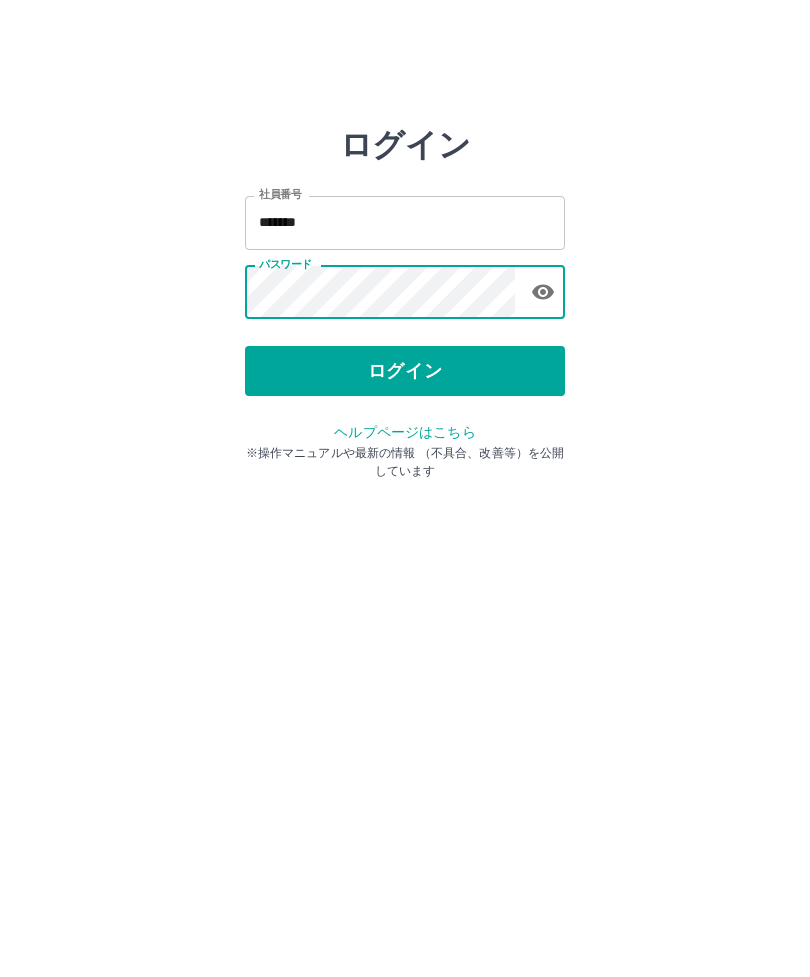 click on "ログイン" at bounding box center (405, 371) 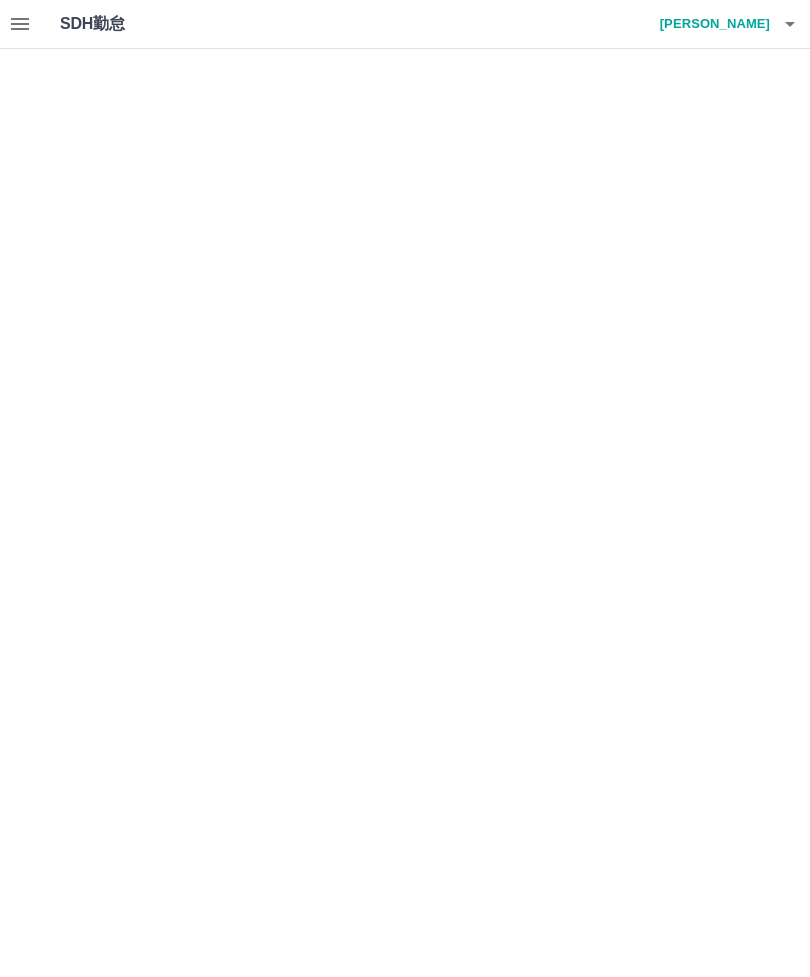 scroll, scrollTop: 0, scrollLeft: 0, axis: both 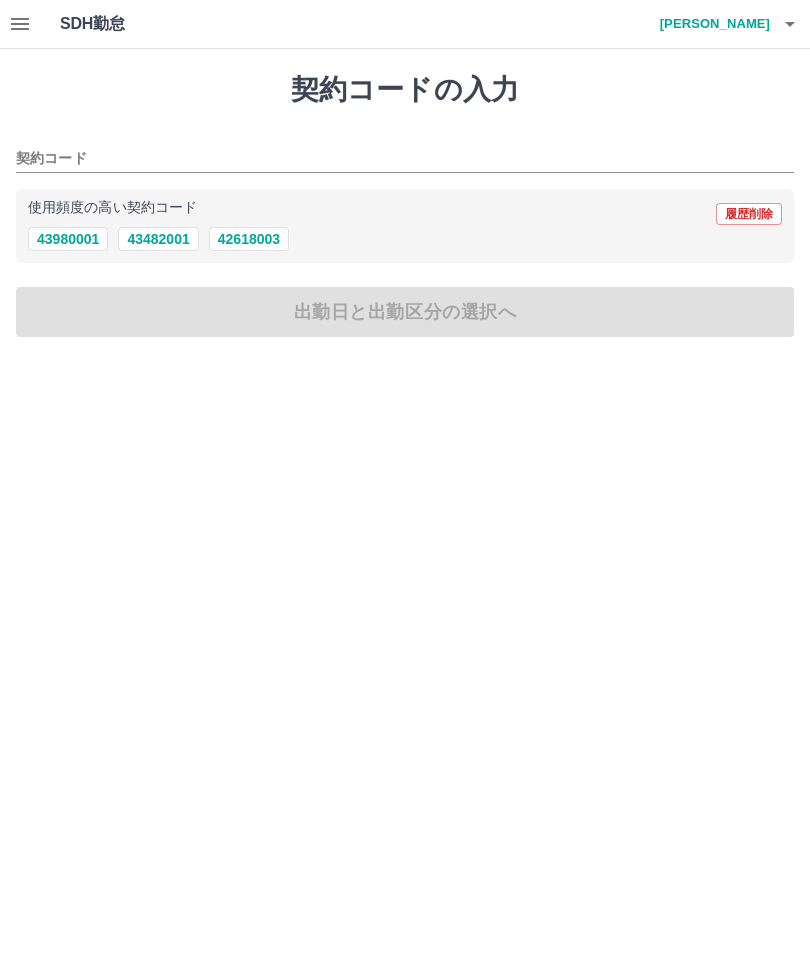 click on "43980001" at bounding box center (68, 239) 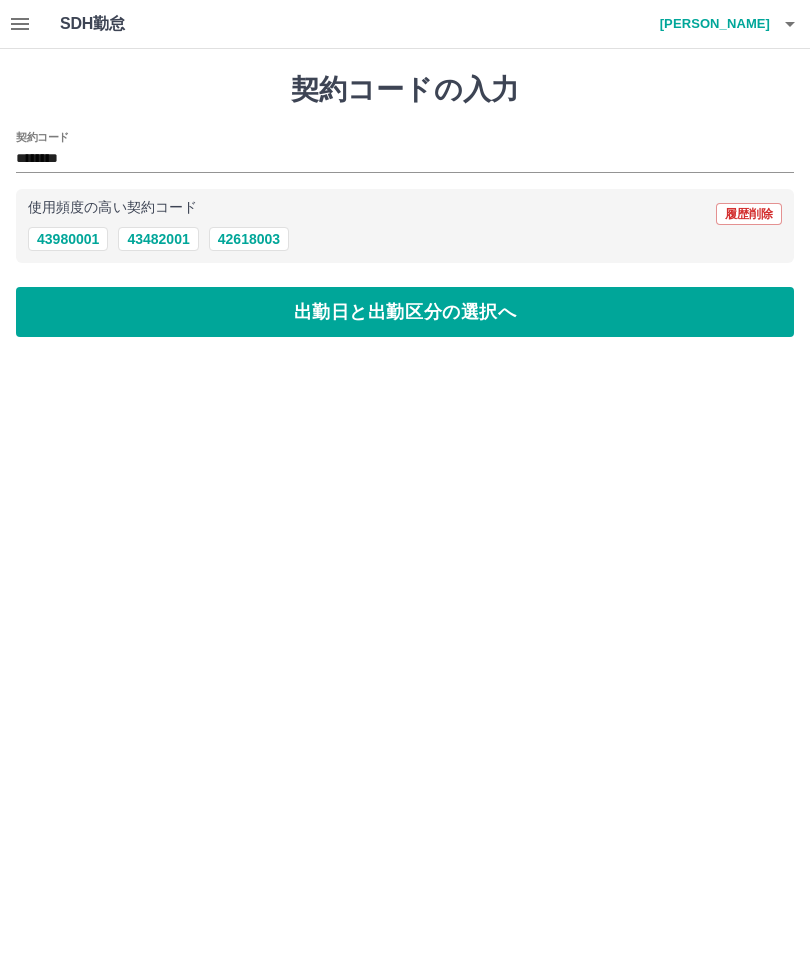 click on "出勤日と出勤区分の選択へ" at bounding box center (405, 312) 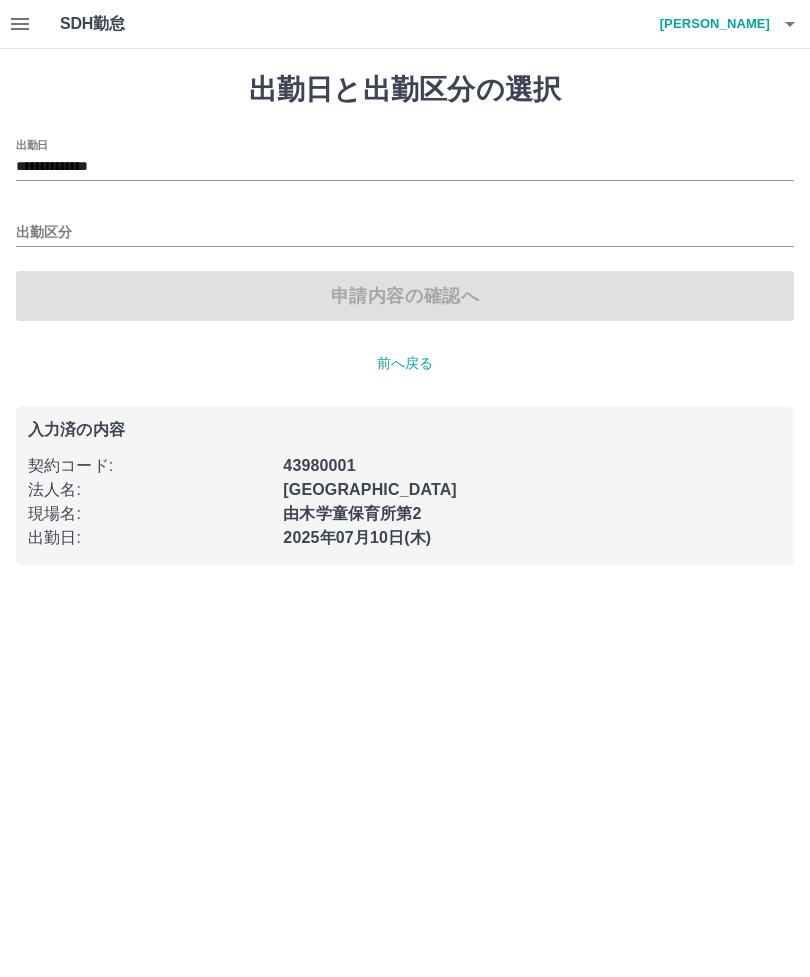 click on "出勤区分" at bounding box center [405, 233] 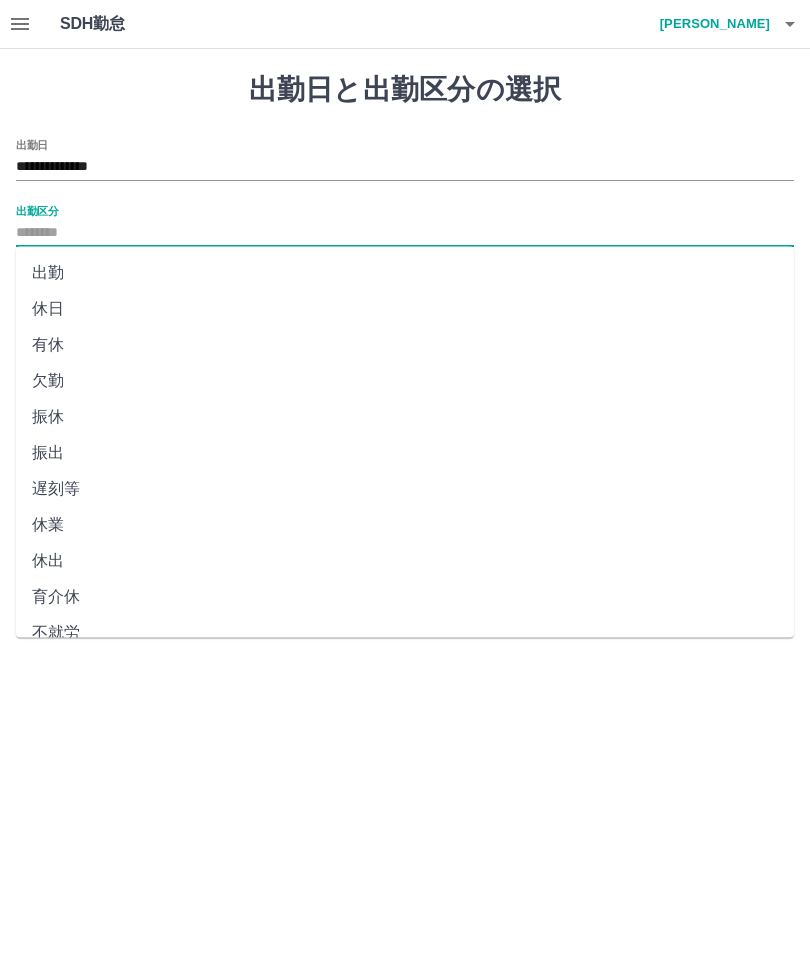 click on "出勤" at bounding box center [405, 273] 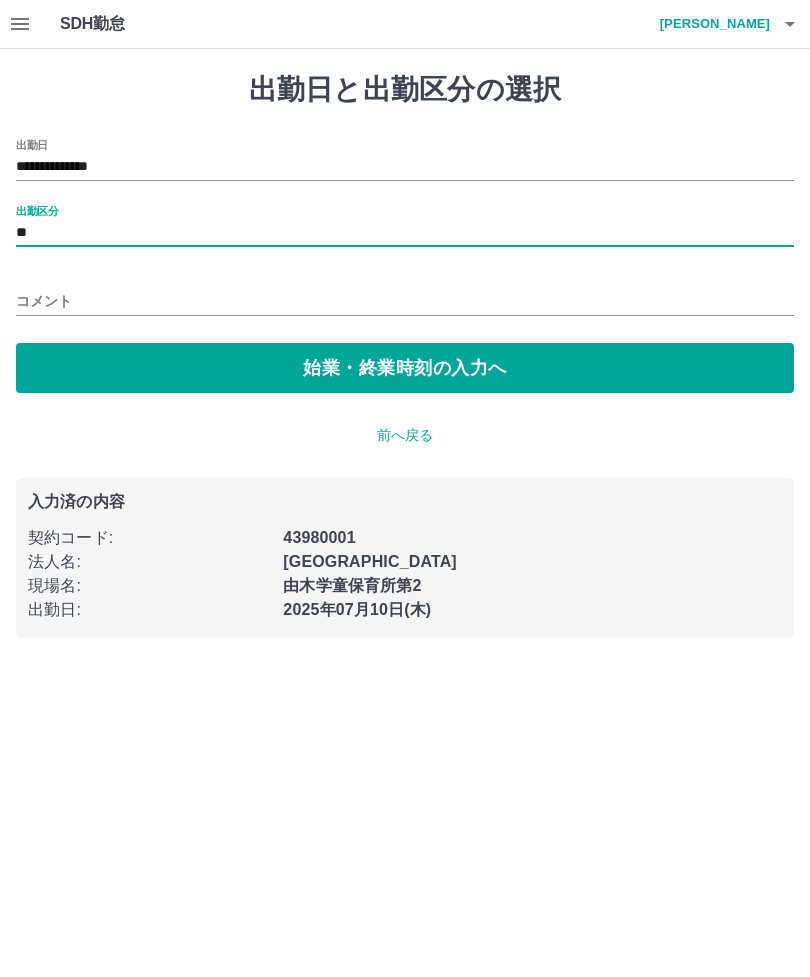 type on "**" 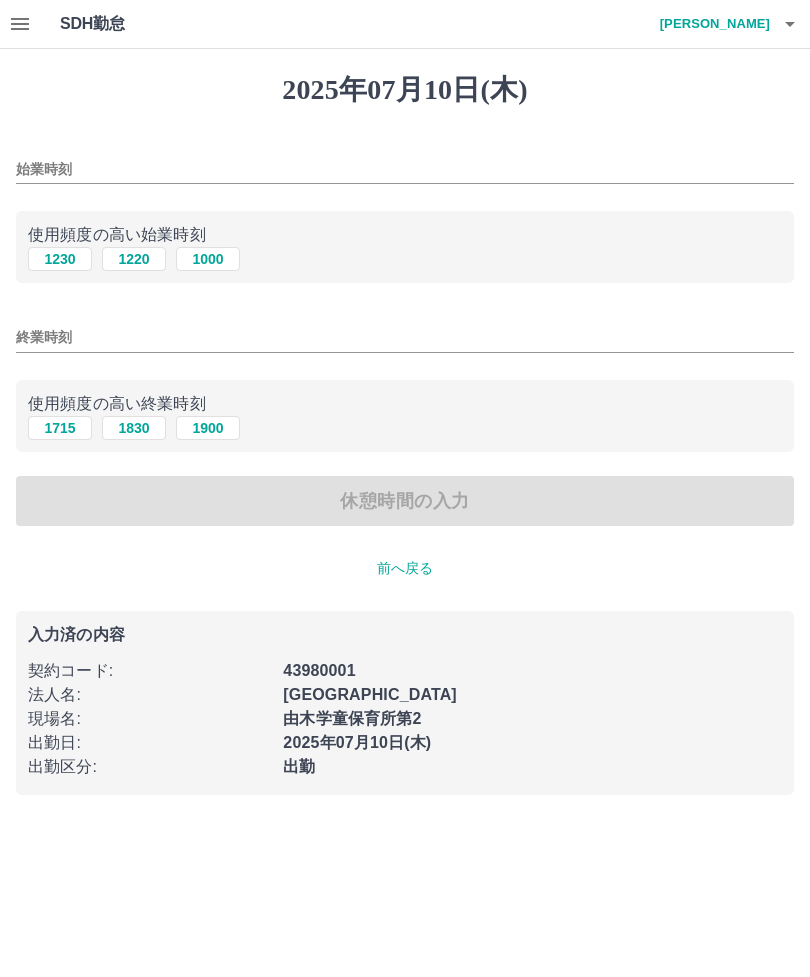 click on "1000" at bounding box center [208, 259] 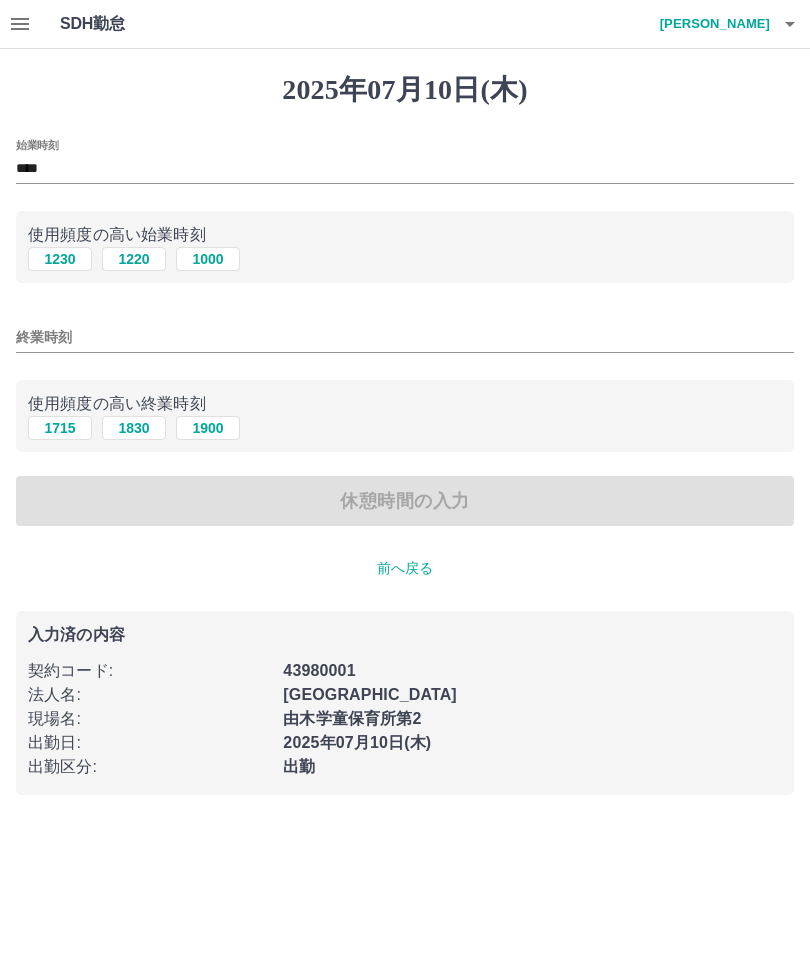 click on "1900" at bounding box center [208, 428] 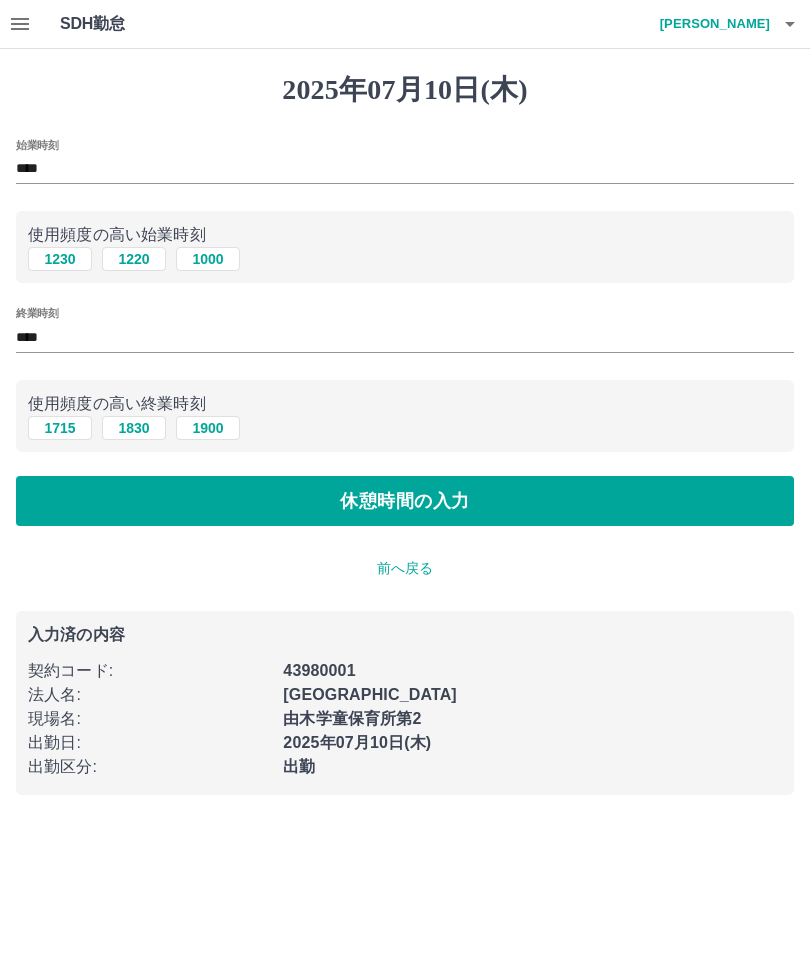 click on "休憩時間の入力" at bounding box center [405, 501] 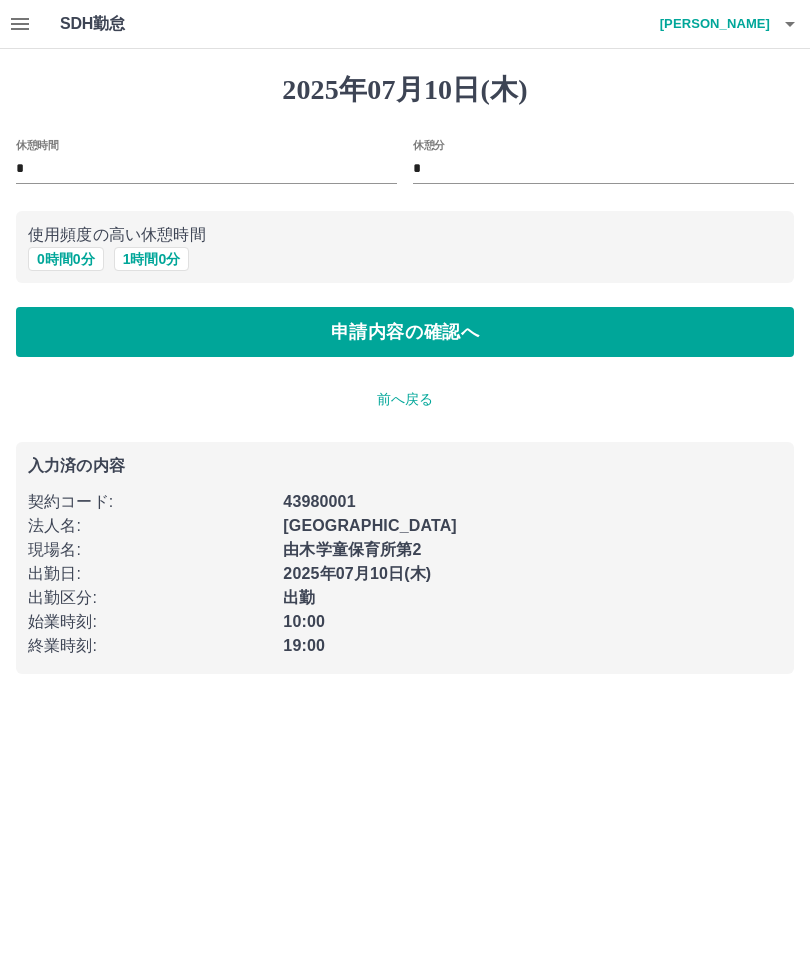 click on "1 時間 0 分" at bounding box center [152, 259] 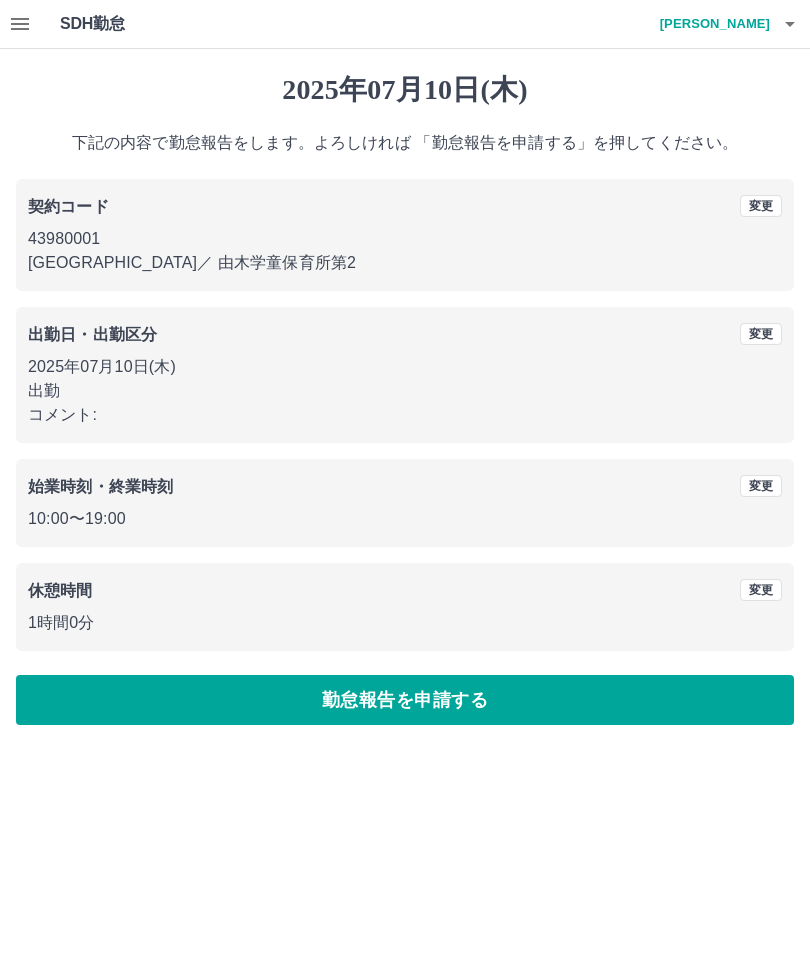 click on "勤怠報告を申請する" at bounding box center (405, 700) 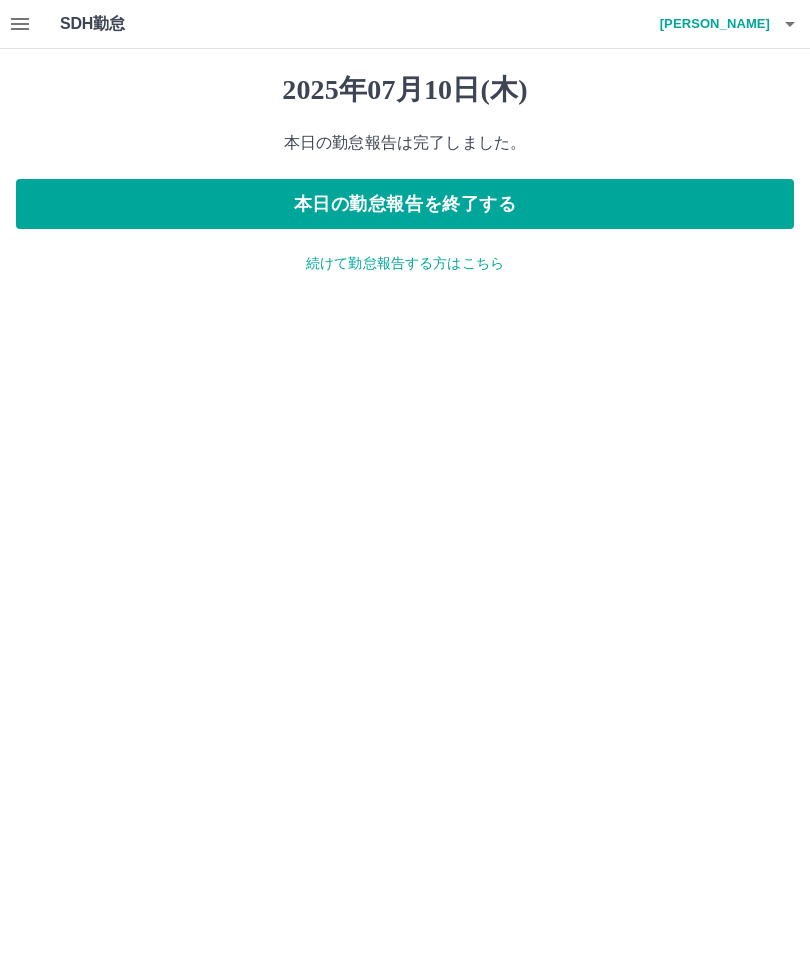 click on "SDH勤怠 [PERSON_NAME] [DATE] 本日の勤怠報告は完了しました。 本日の勤怠報告を終了する 続けて勤怠報告する方はこちら SDH勤怠" at bounding box center (405, 149) 